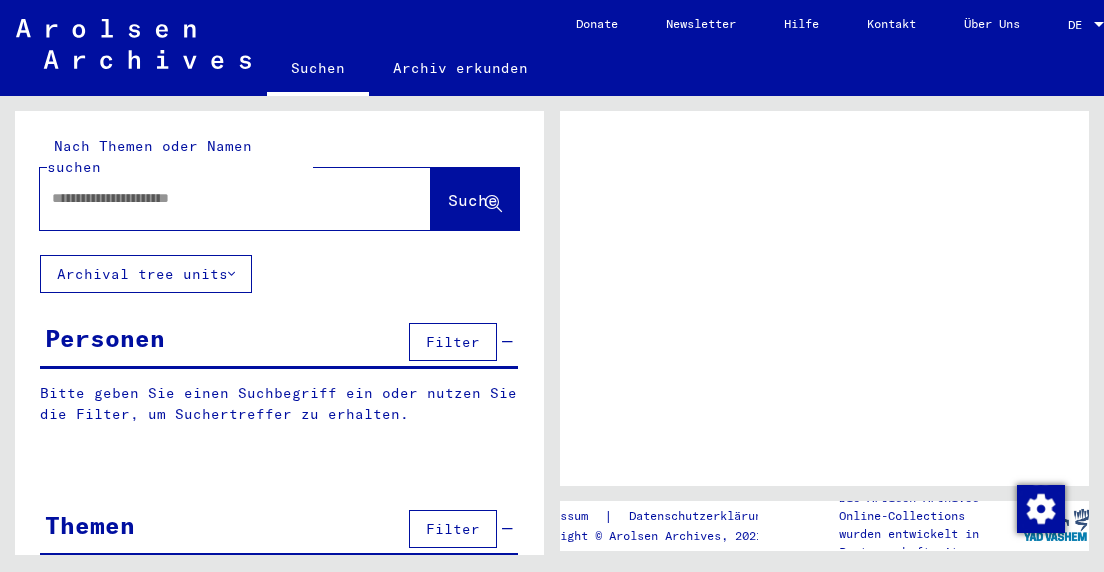 scroll, scrollTop: 0, scrollLeft: 0, axis: both 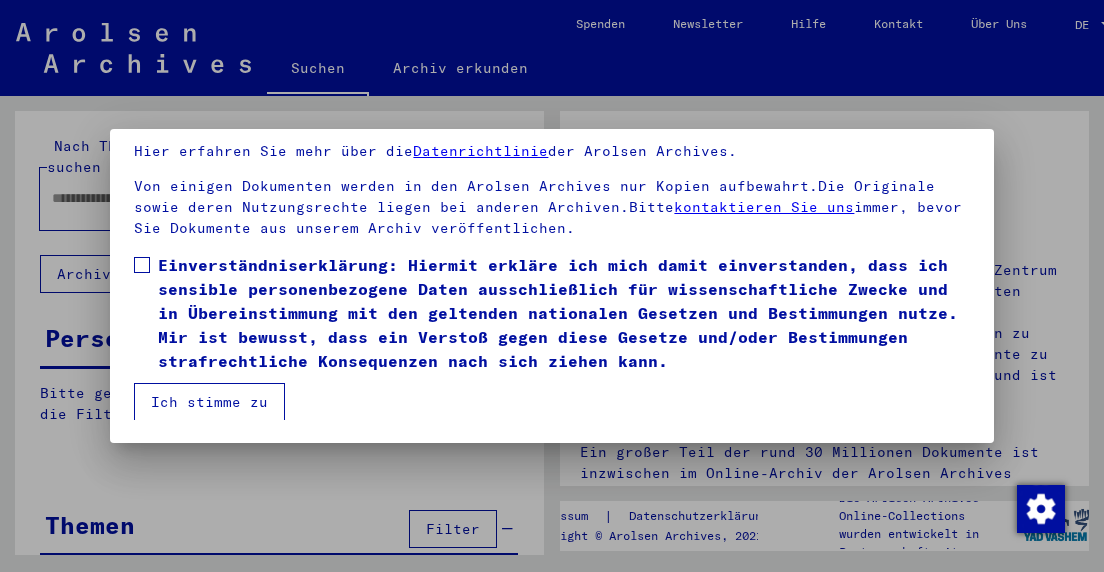 click on "Ich stimme zu" at bounding box center [209, 402] 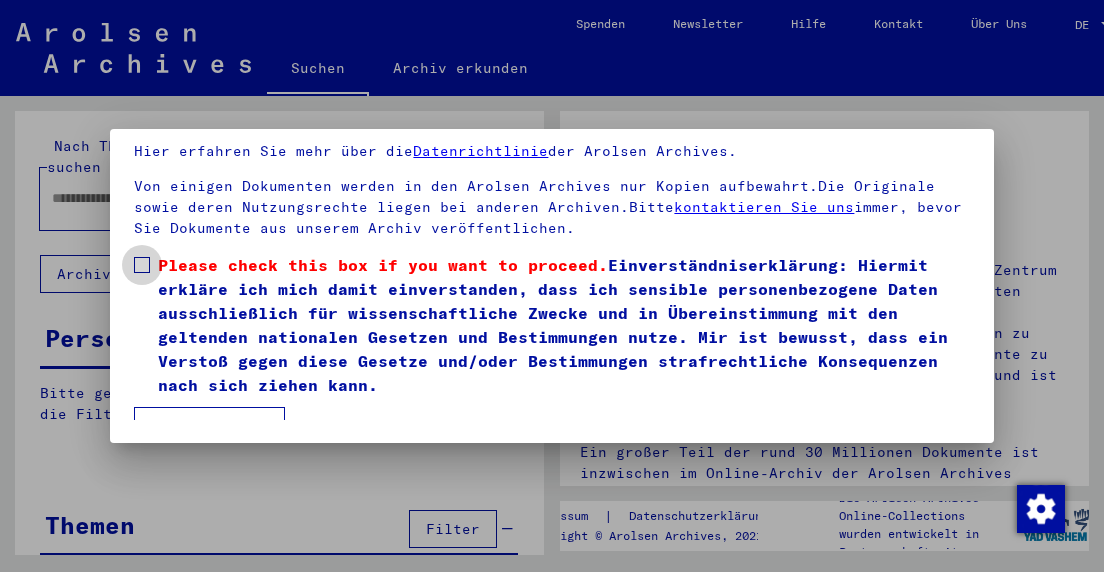 click at bounding box center [142, 265] 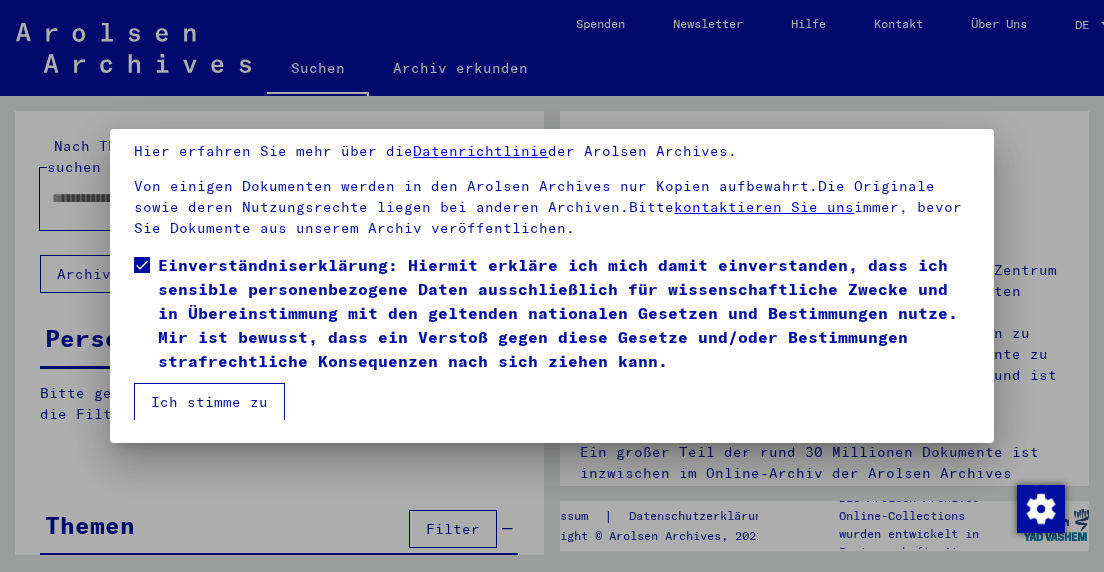 click on "Ich stimme zu" at bounding box center [209, 402] 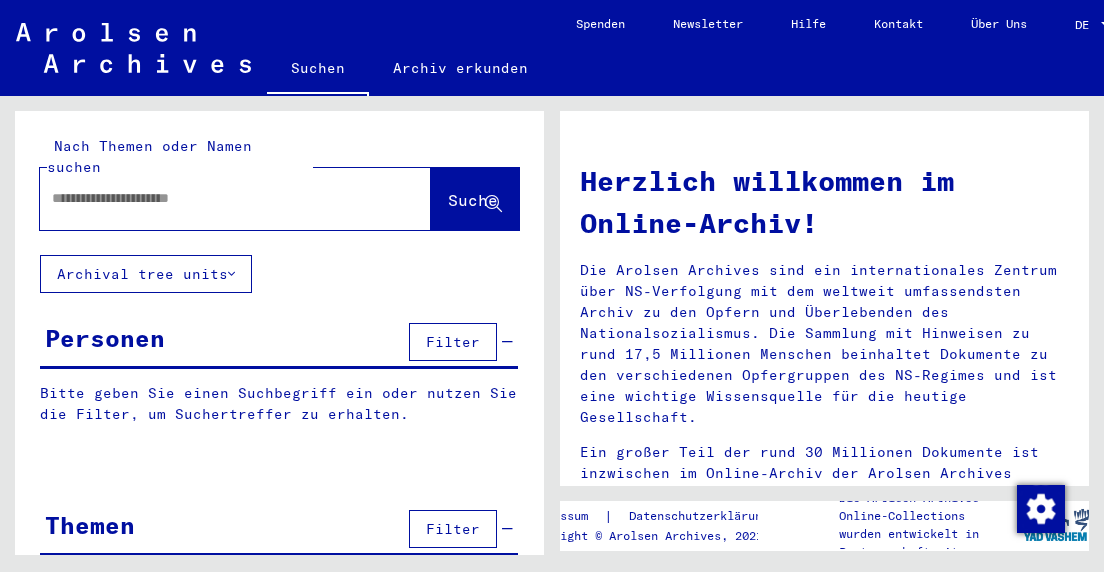 click at bounding box center (211, 198) 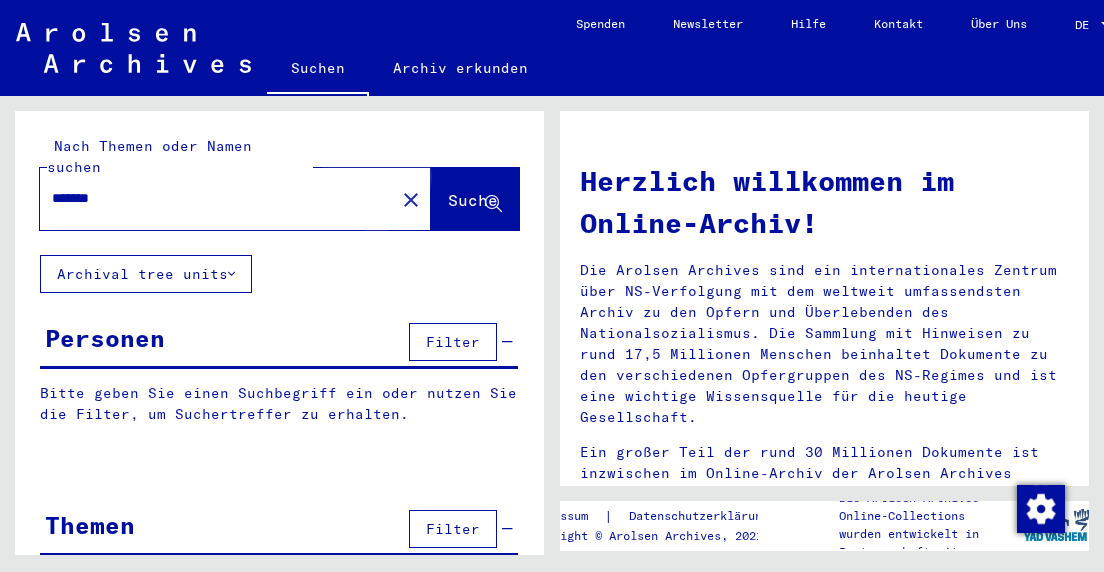 click on "Suche" 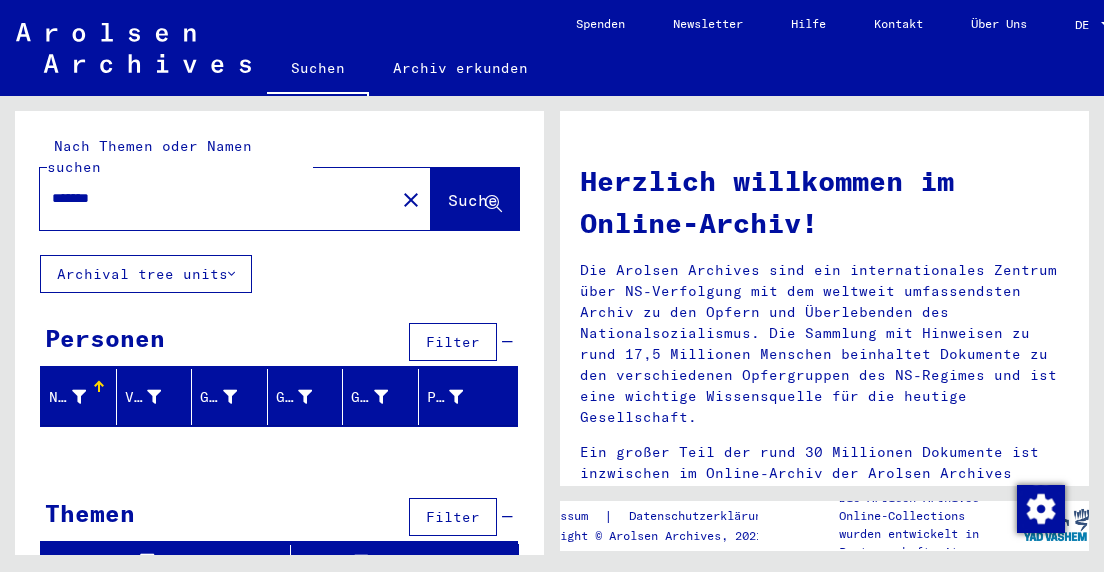 scroll, scrollTop: 2, scrollLeft: 0, axis: vertical 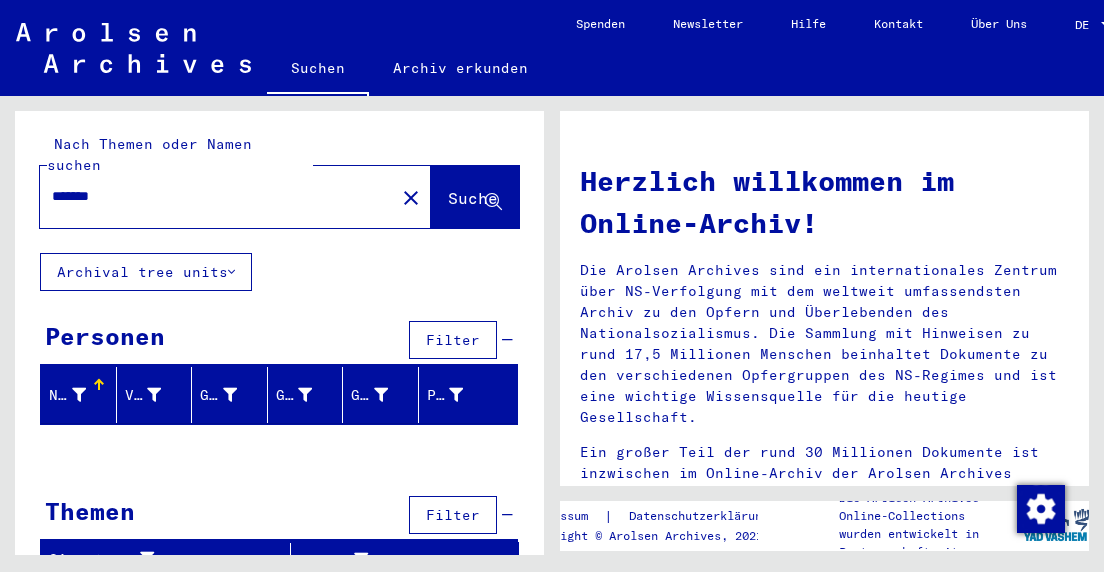 click on "*******" at bounding box center [211, 196] 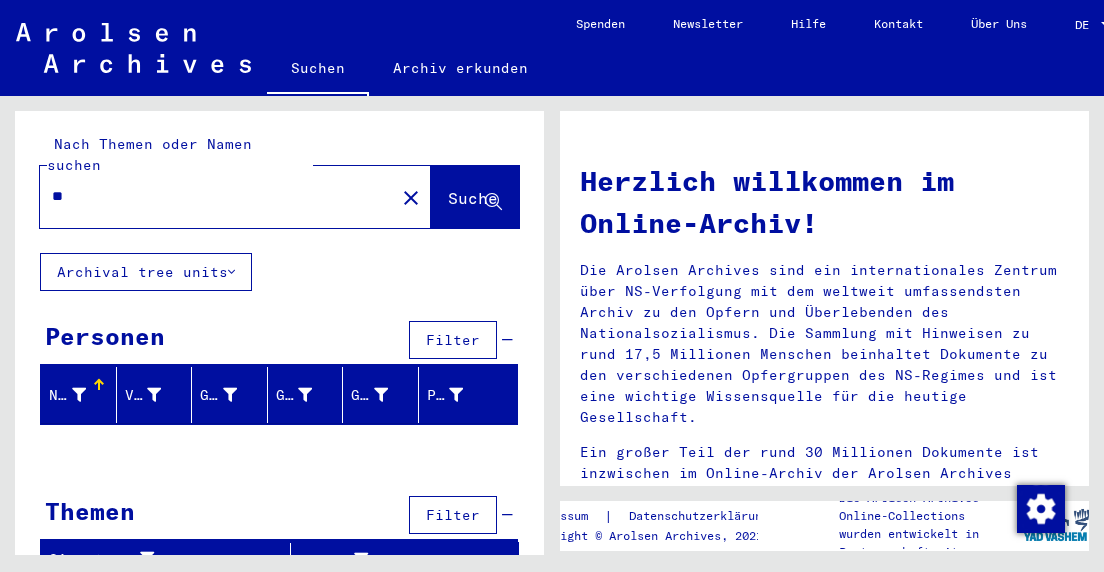 type on "*" 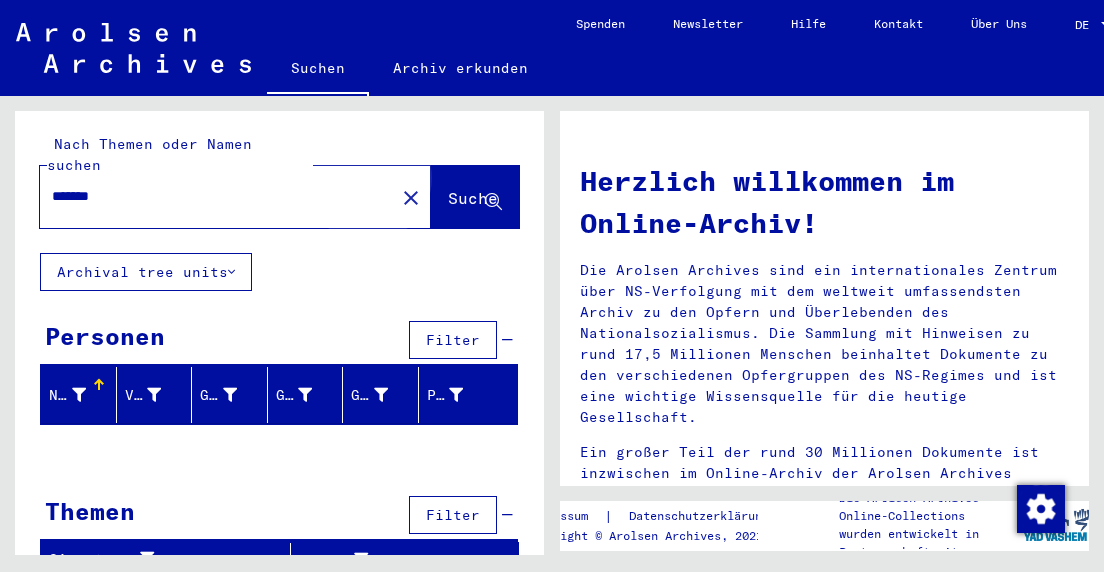 click on "Suche" 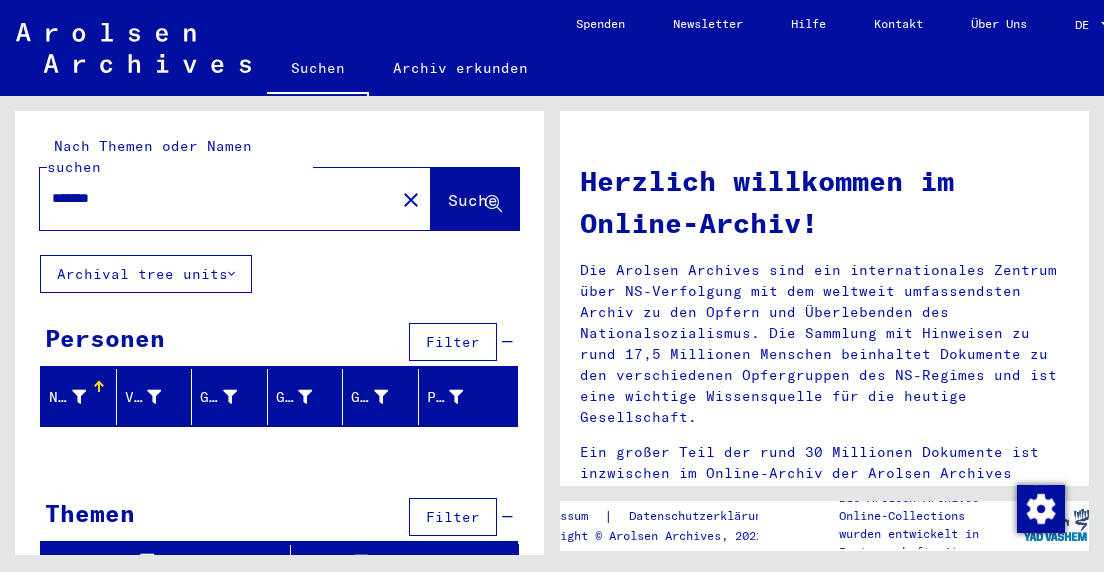 scroll, scrollTop: 2, scrollLeft: 0, axis: vertical 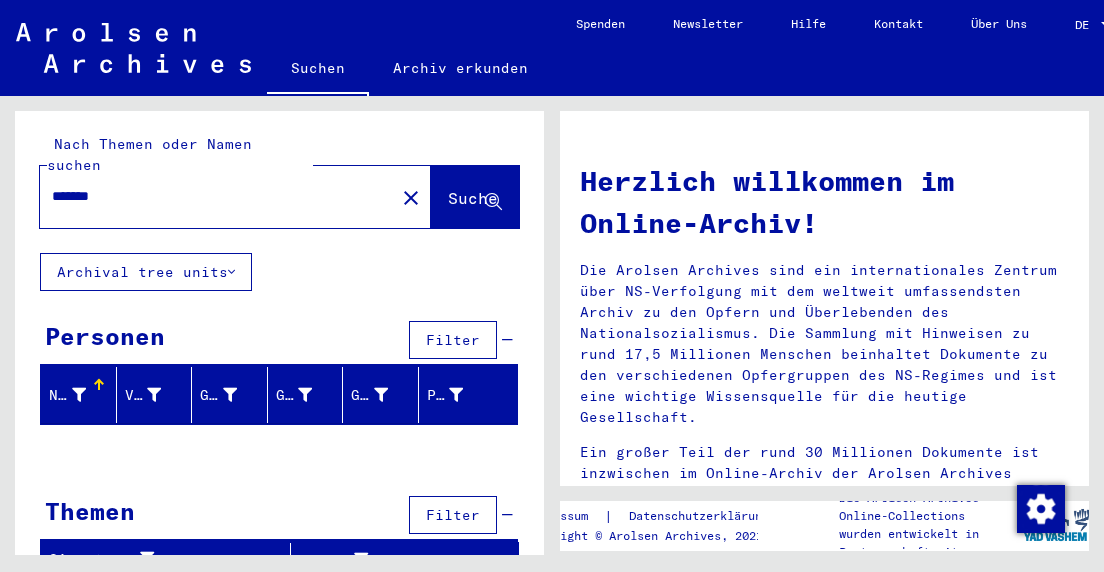 click on "*******" at bounding box center (211, 196) 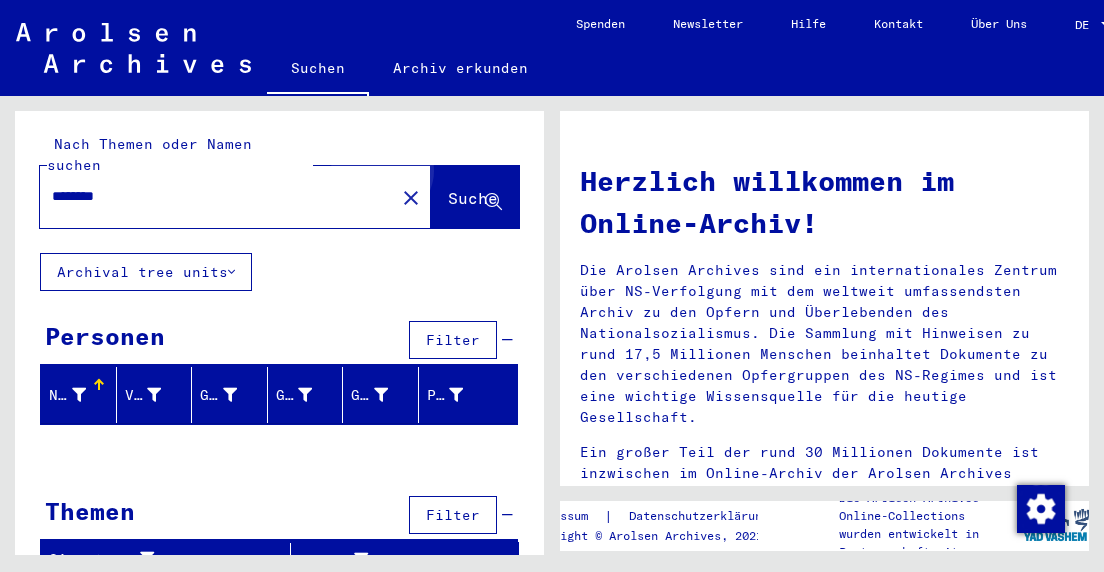 click on "Suche" 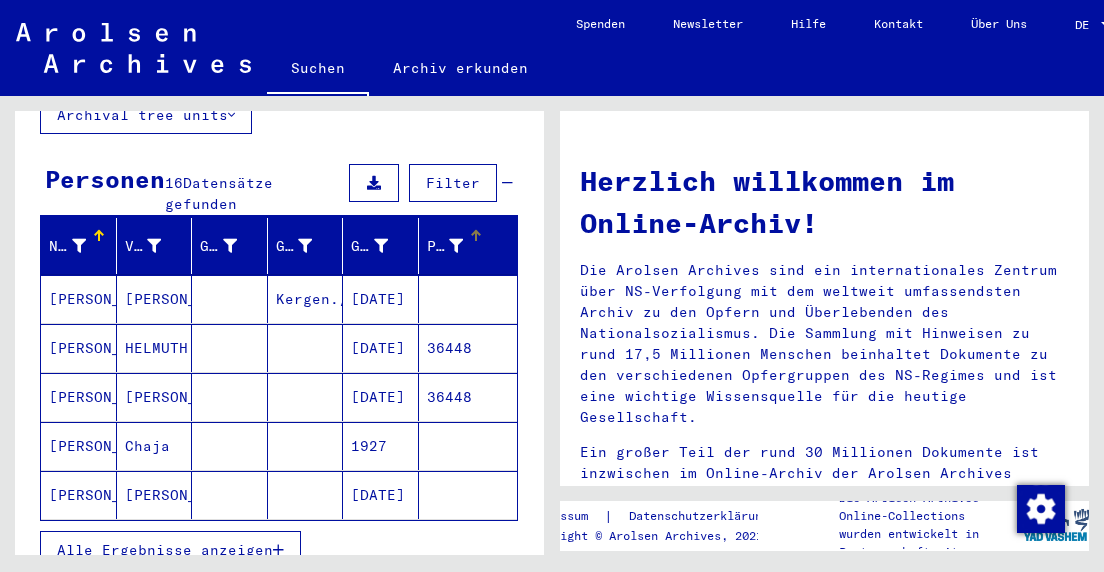 scroll, scrollTop: 165, scrollLeft: 0, axis: vertical 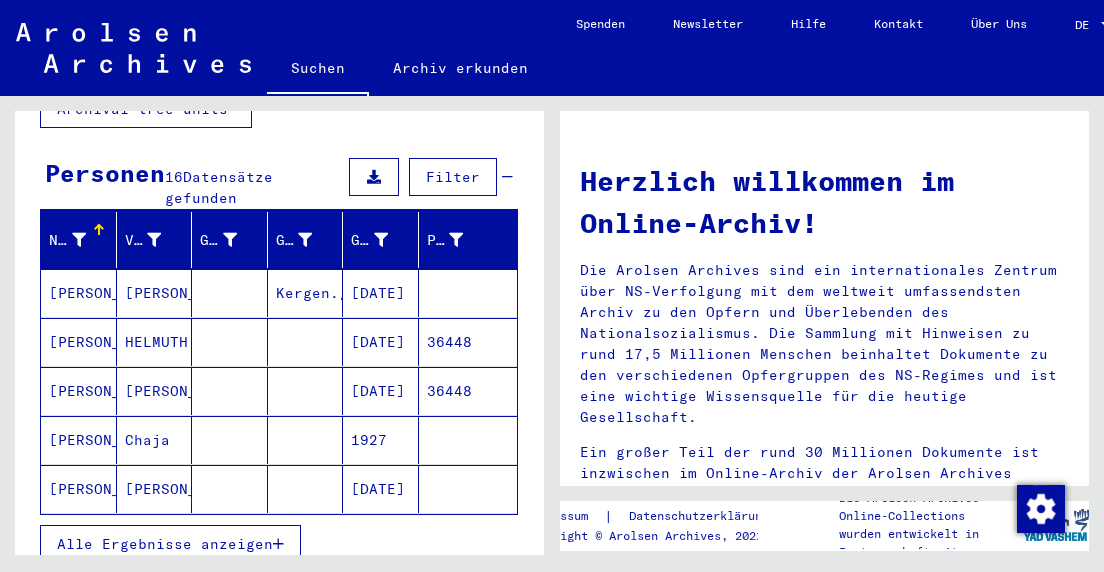 click on "Alle Ergebnisse anzeigen" at bounding box center (170, 544) 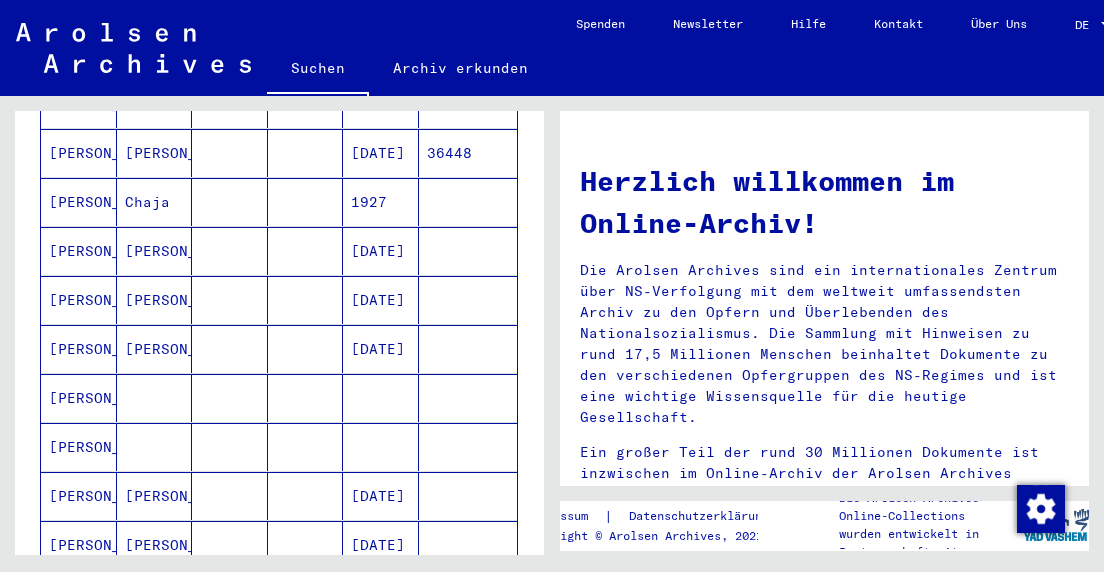 scroll, scrollTop: 371, scrollLeft: 0, axis: vertical 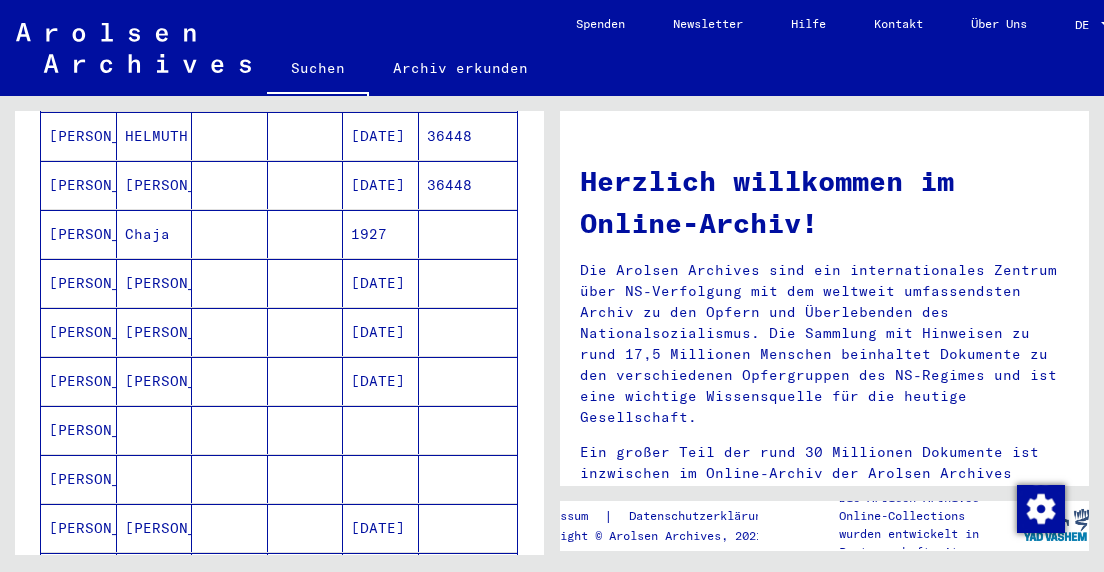 click on "[PERSON_NAME]" at bounding box center (79, 430) 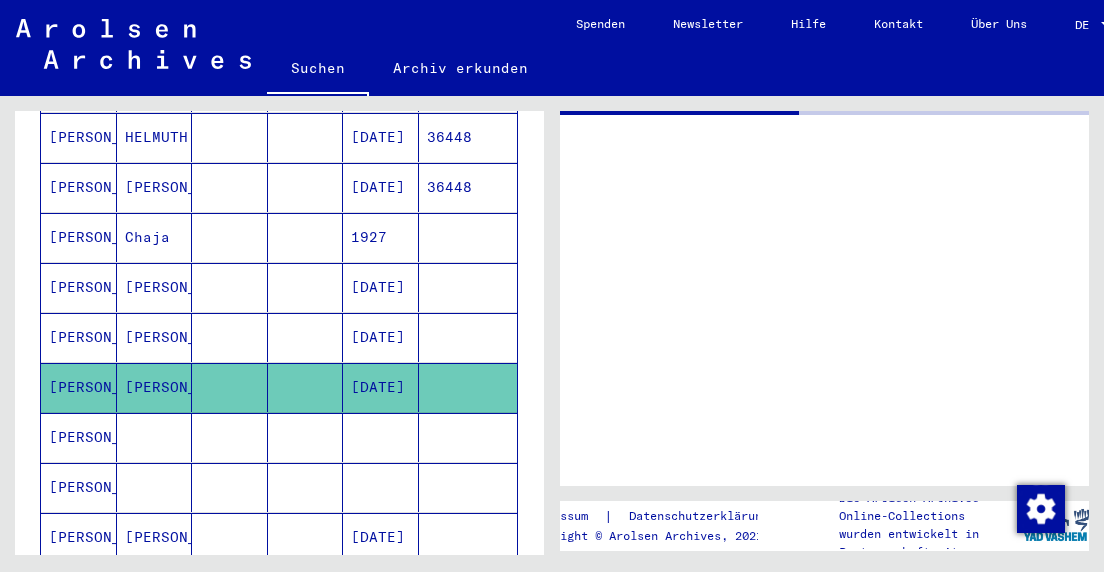 scroll, scrollTop: 372, scrollLeft: 0, axis: vertical 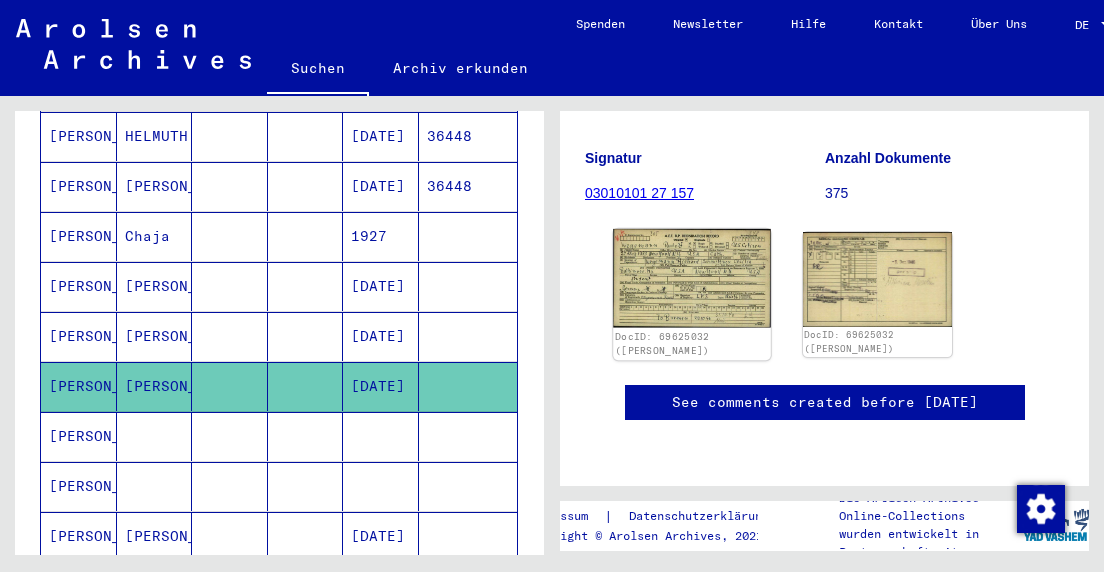 click 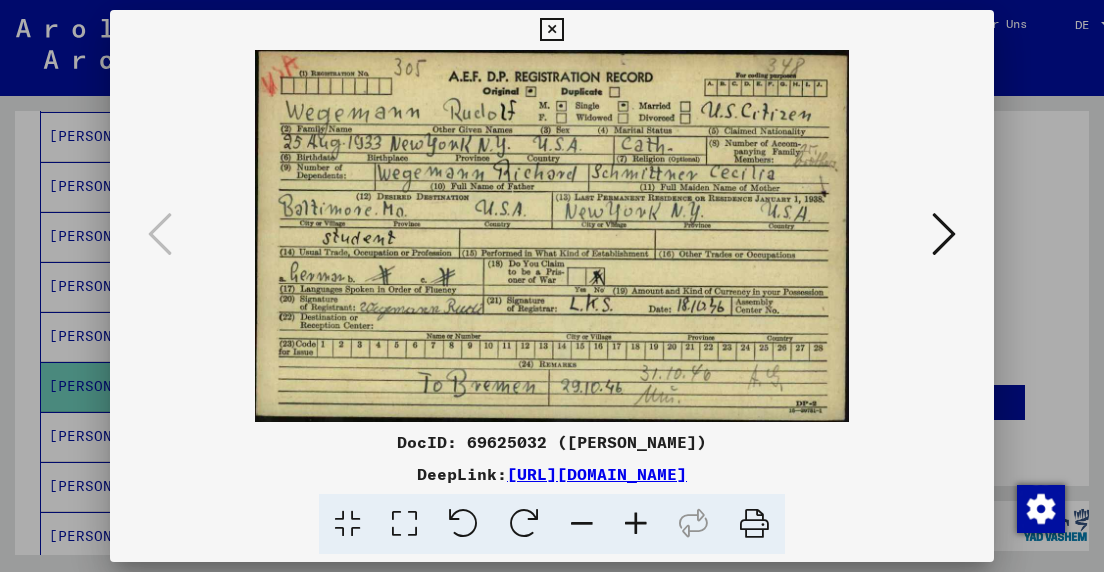 click at bounding box center [944, 234] 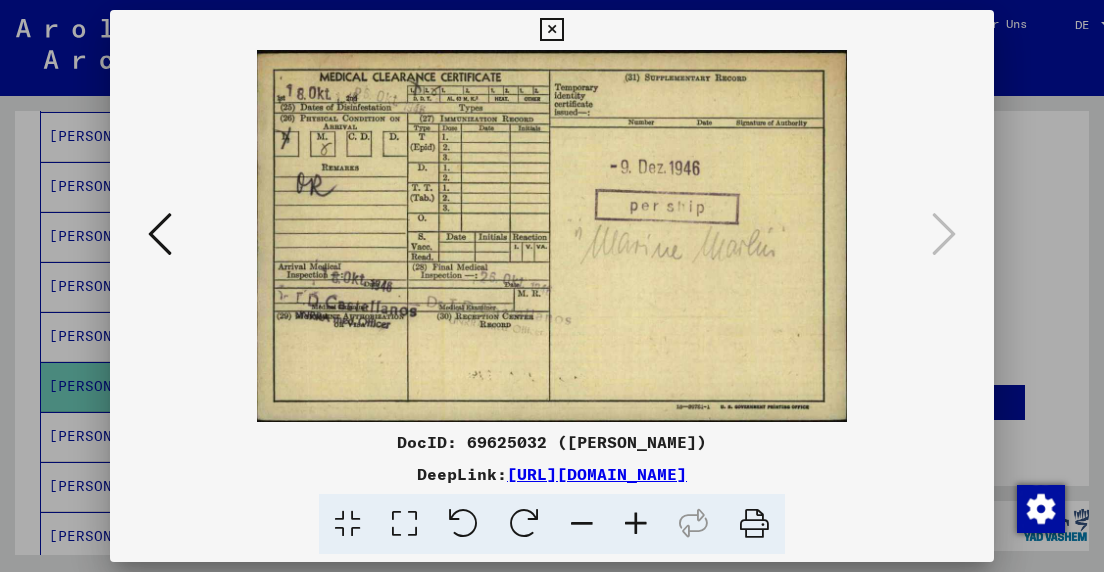 click at bounding box center (551, 30) 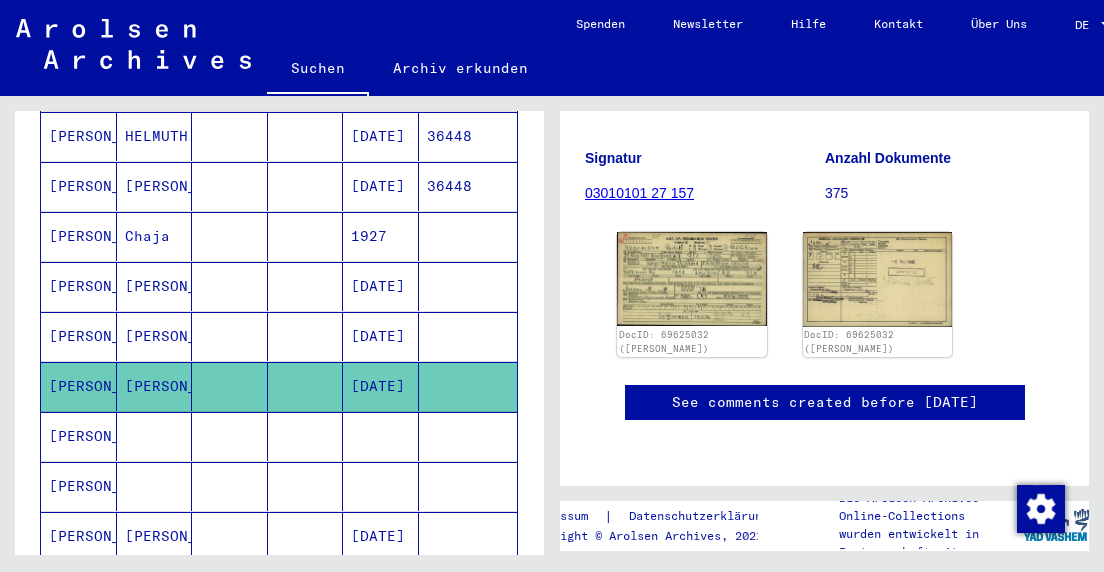 click on "[PERSON_NAME]" at bounding box center [79, 336] 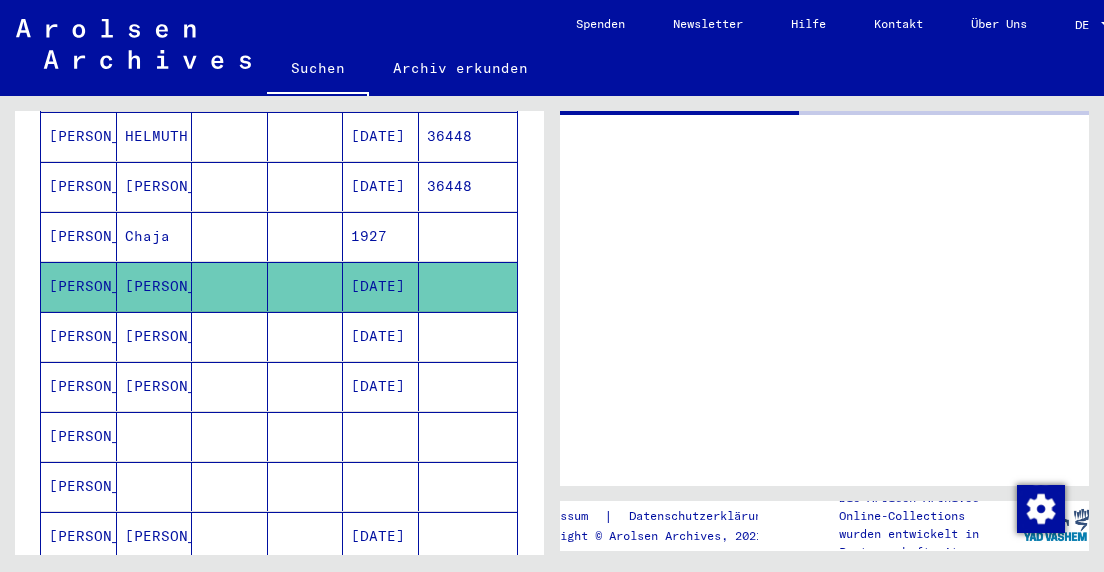 scroll, scrollTop: 0, scrollLeft: 0, axis: both 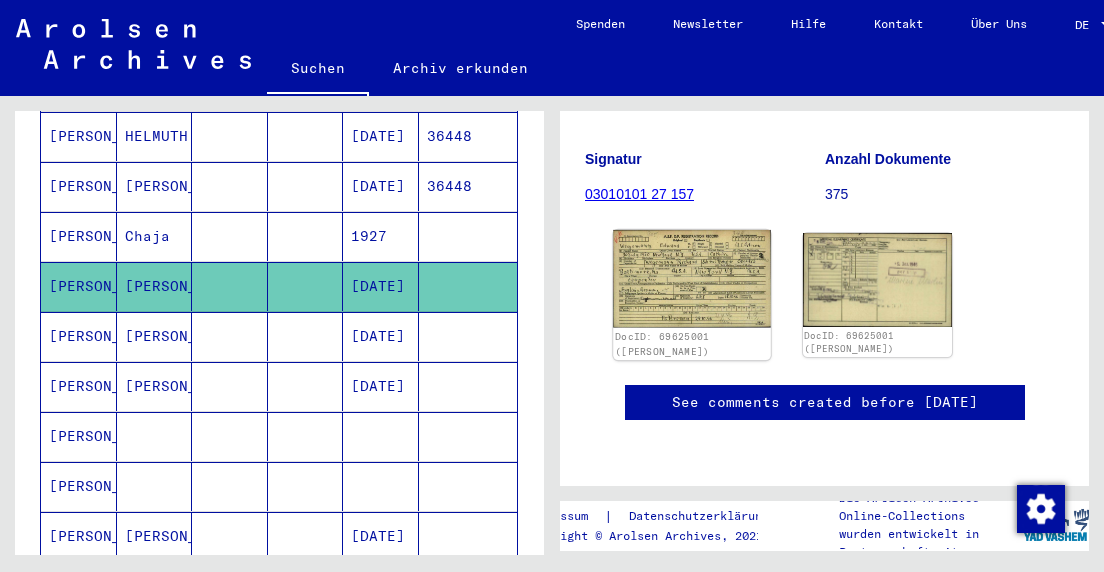 click 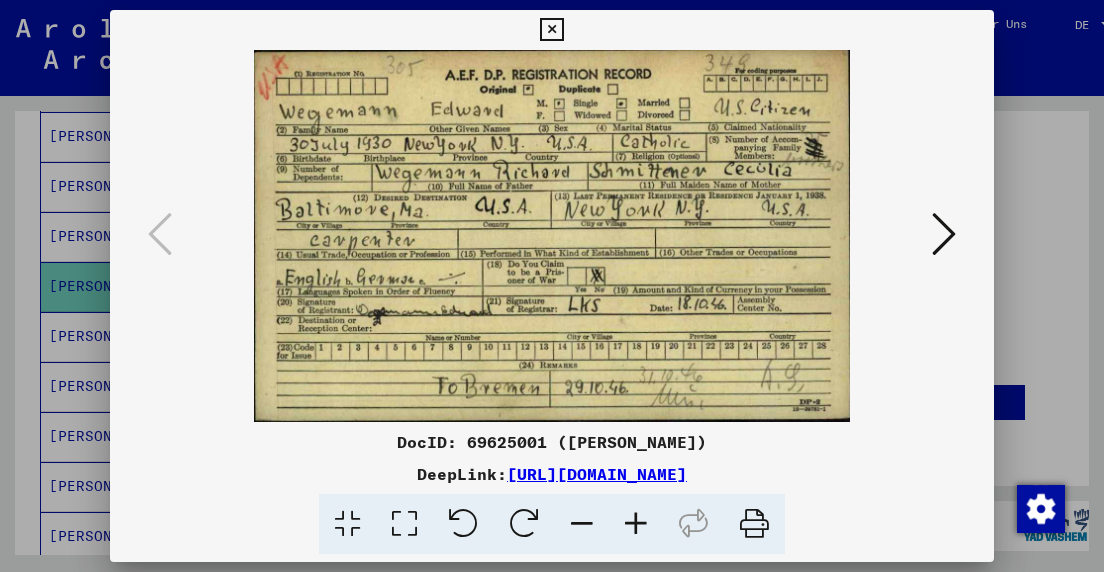 click at bounding box center (944, 234) 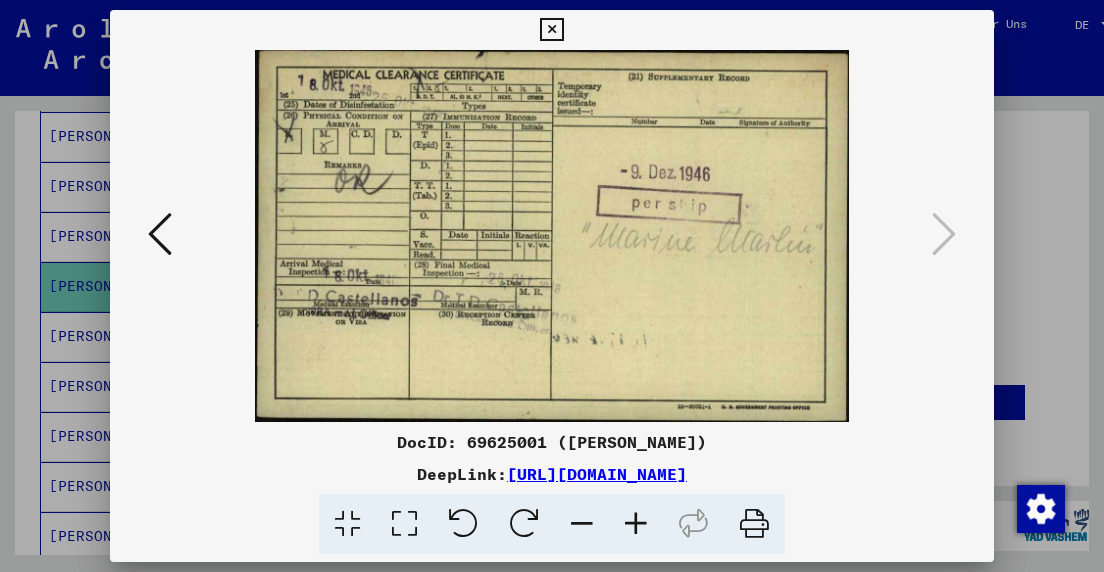 click at bounding box center (551, 30) 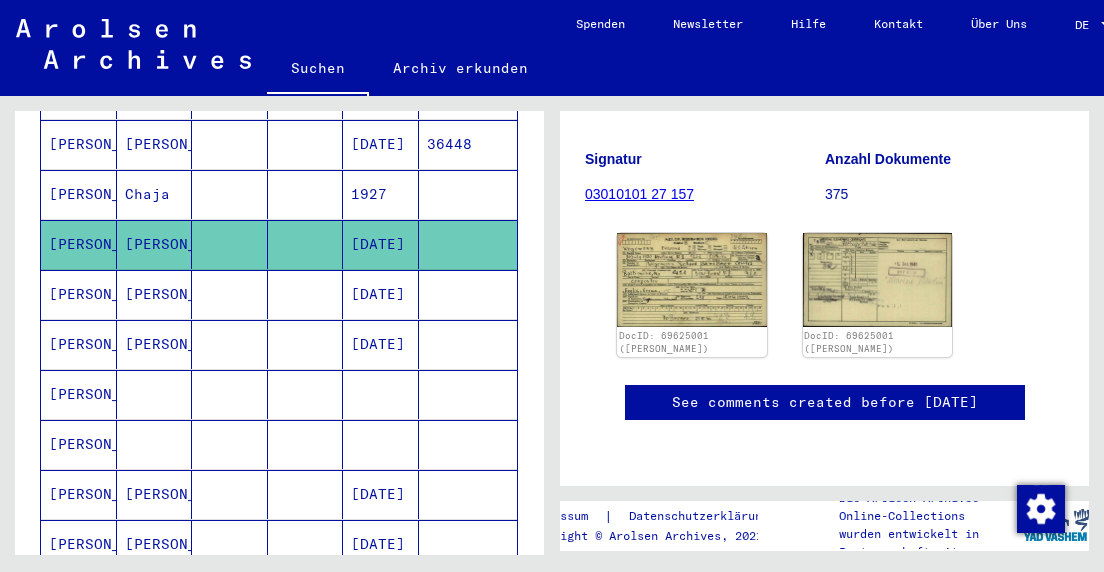 scroll, scrollTop: 417, scrollLeft: 0, axis: vertical 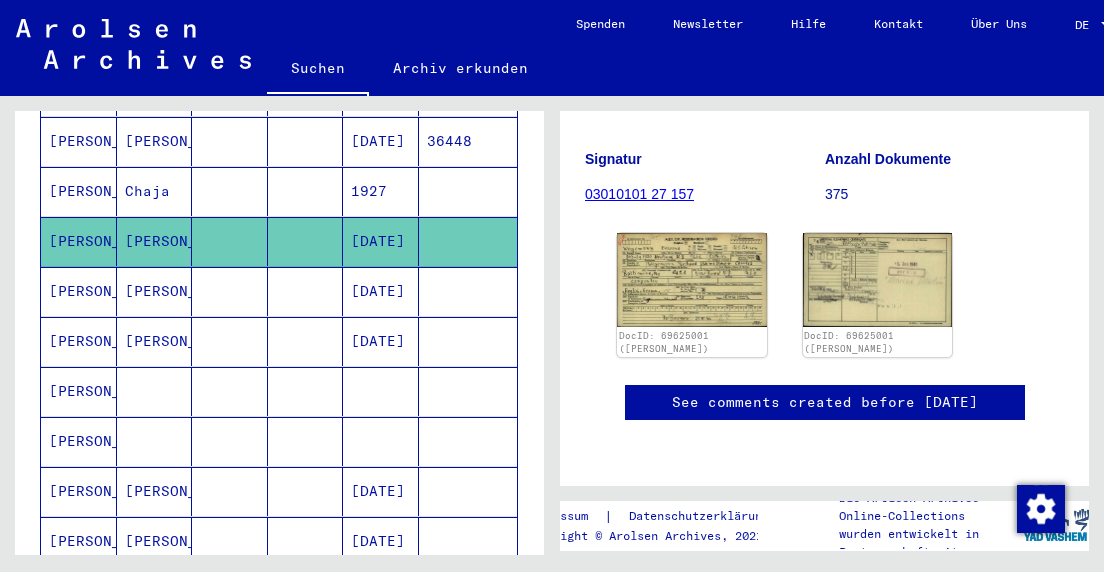 click on "[PERSON_NAME]" at bounding box center [79, 391] 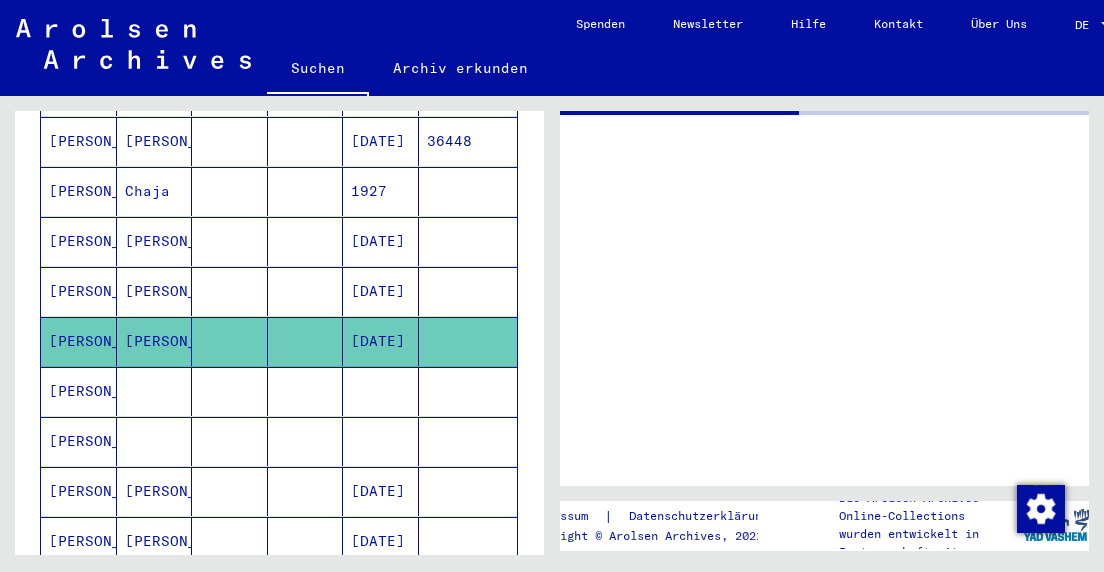 scroll, scrollTop: 0, scrollLeft: 0, axis: both 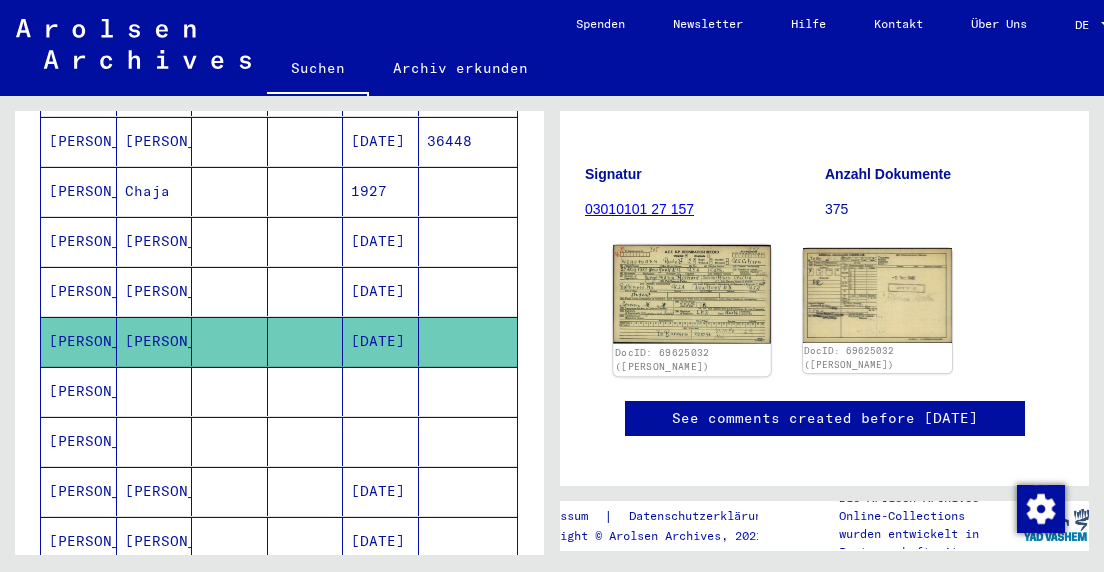 click 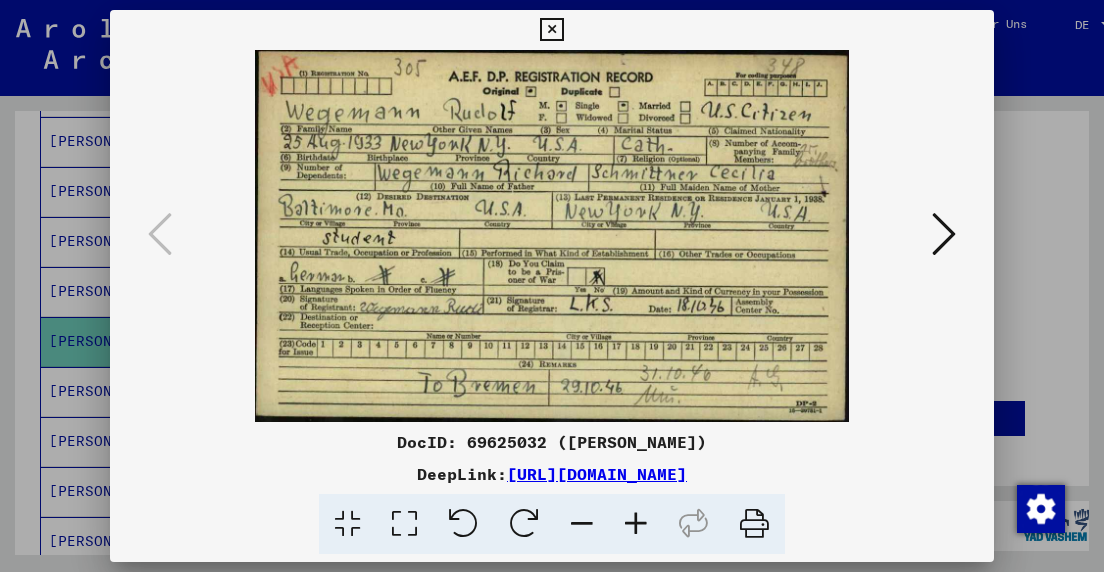 click at bounding box center (551, 30) 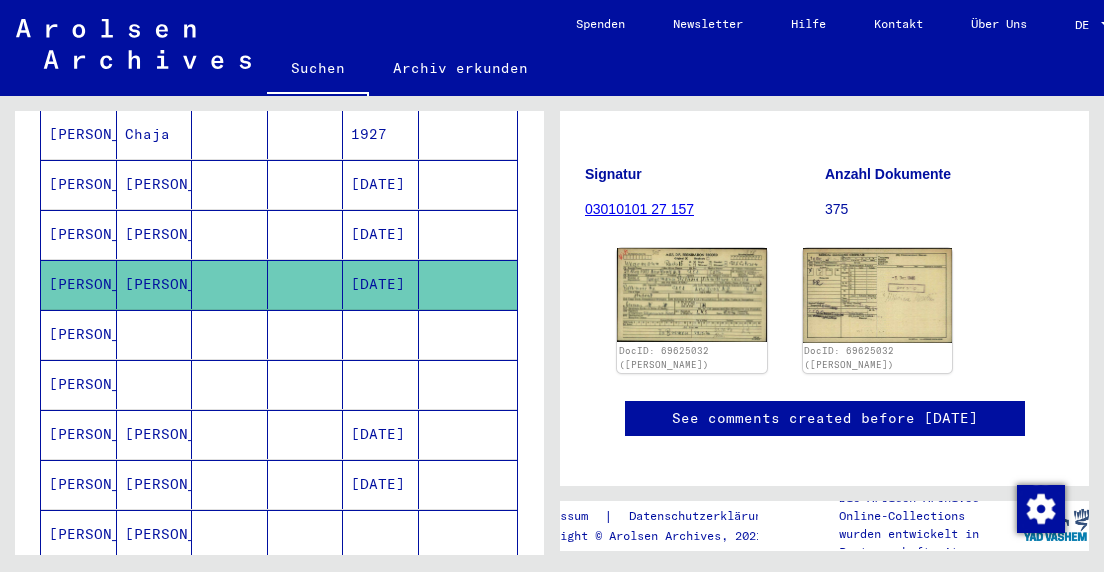 scroll, scrollTop: 480, scrollLeft: 0, axis: vertical 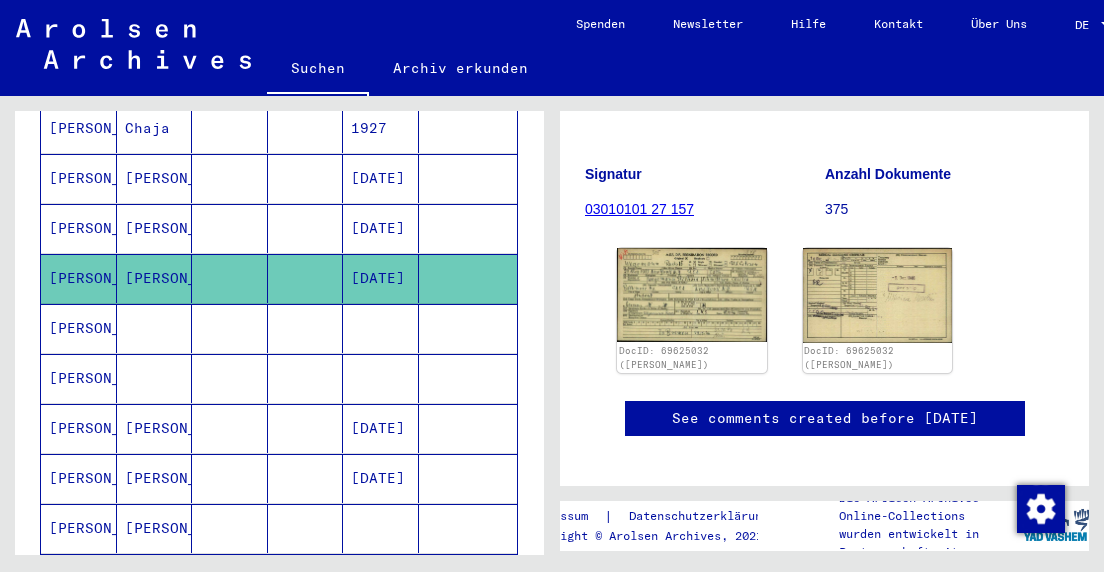 click on "[PERSON_NAME]" at bounding box center (79, 378) 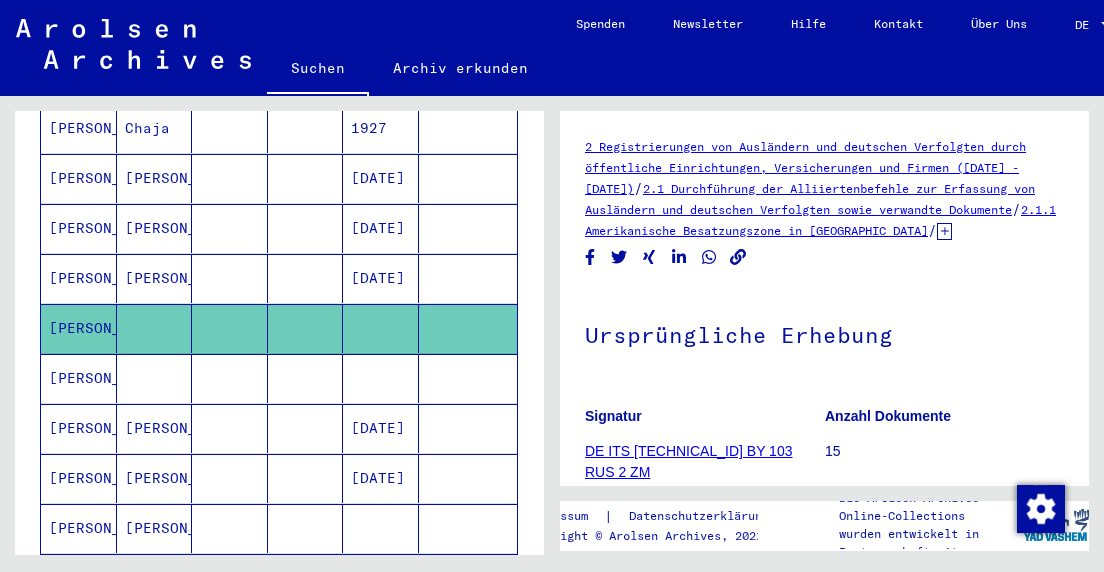 scroll, scrollTop: 0, scrollLeft: 0, axis: both 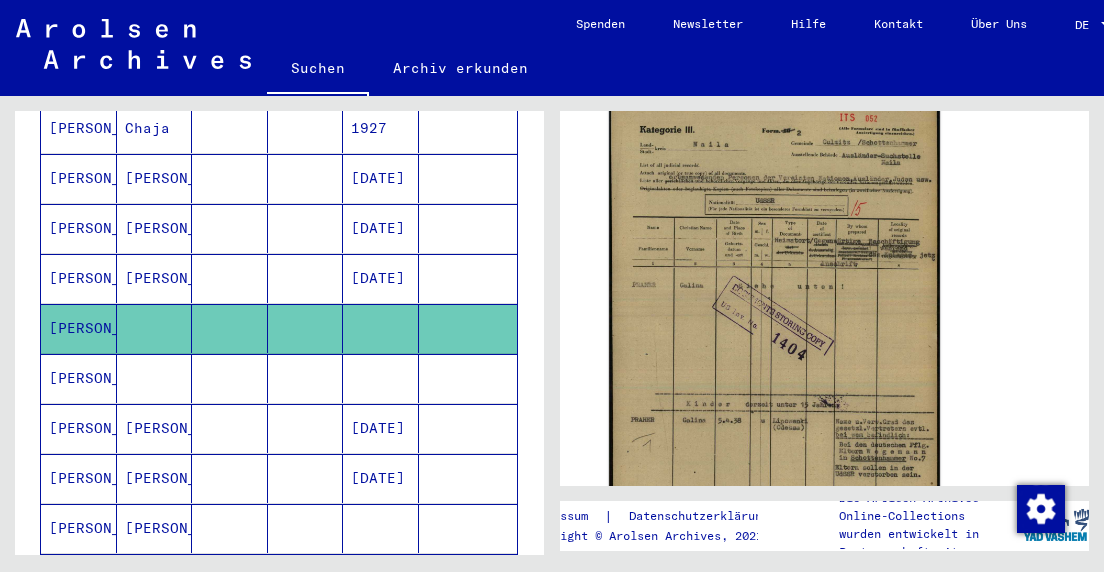 click 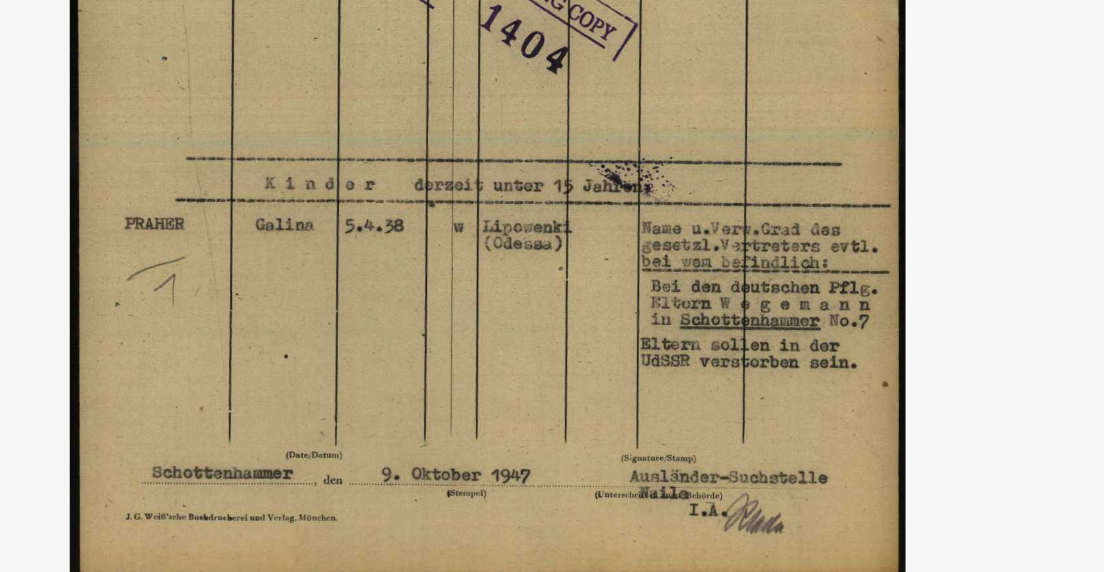 drag, startPoint x: 557, startPoint y: 276, endPoint x: 559, endPoint y: 291, distance: 15.132746 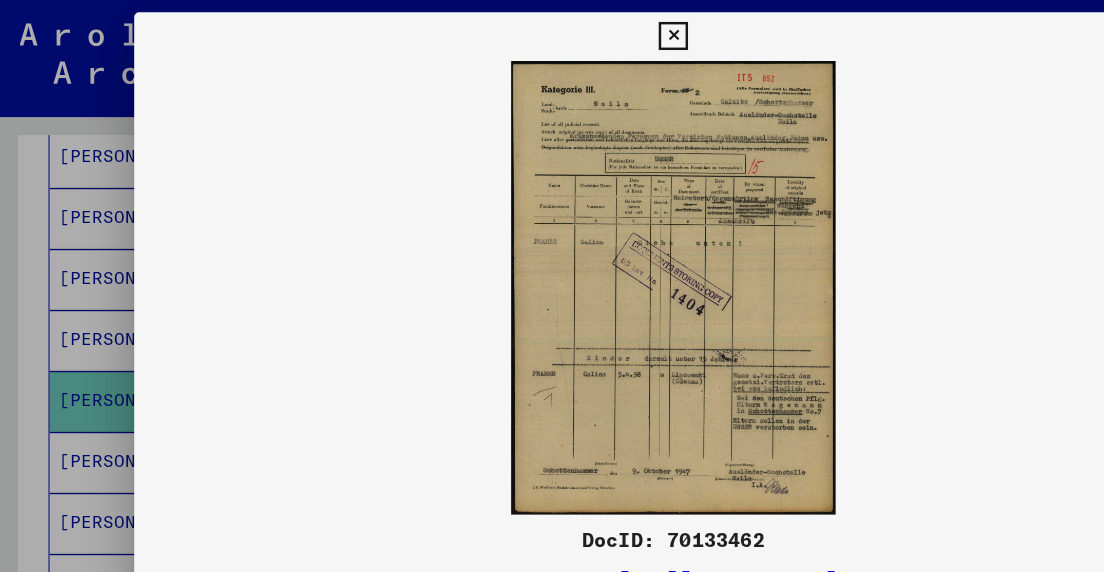 click at bounding box center [551, 30] 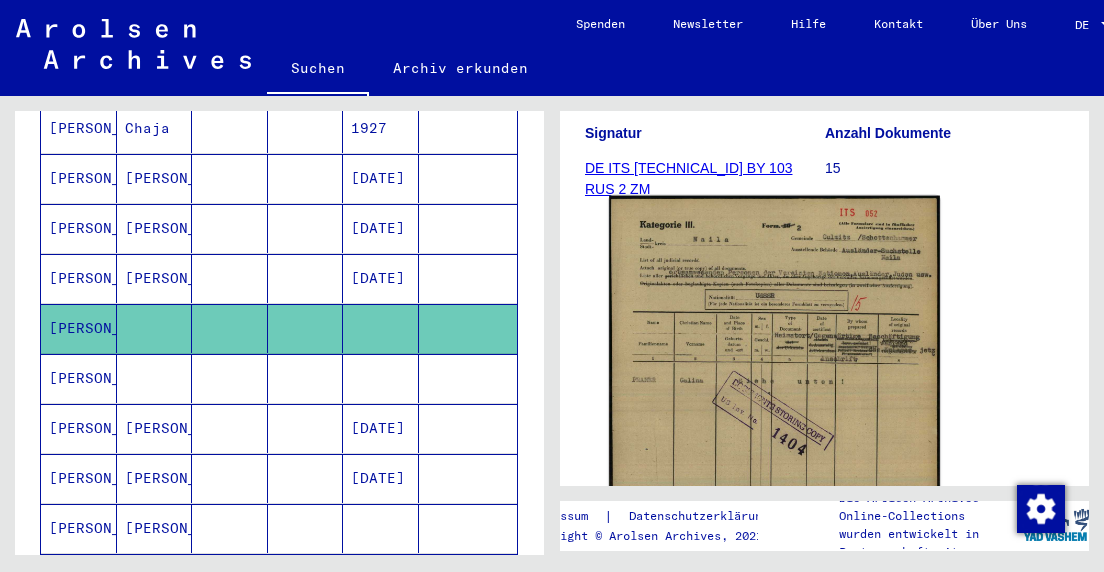 scroll, scrollTop: 282, scrollLeft: 0, axis: vertical 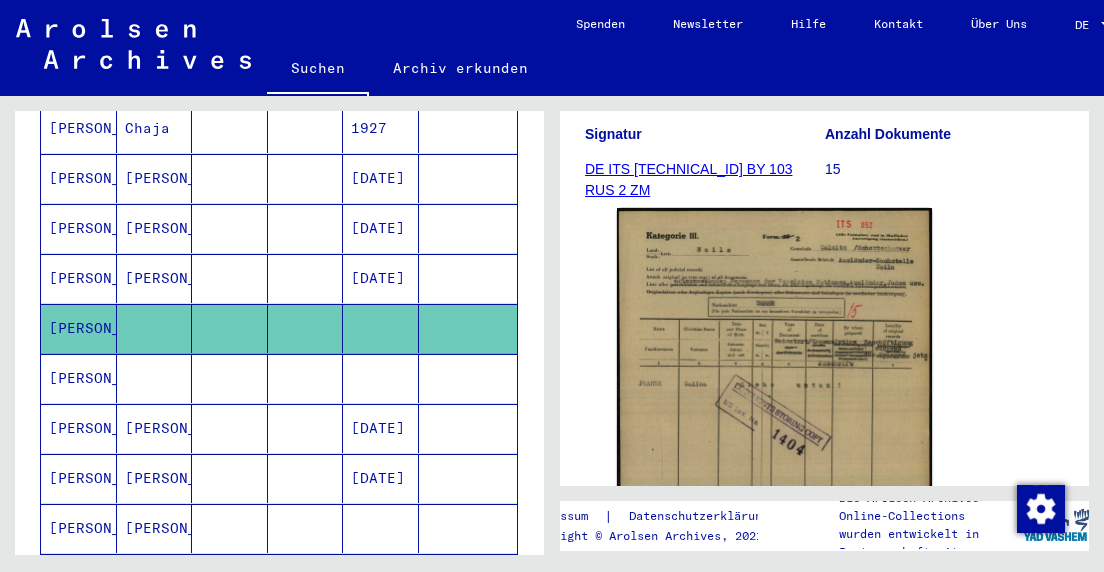 click on "[PERSON_NAME]" at bounding box center (79, 428) 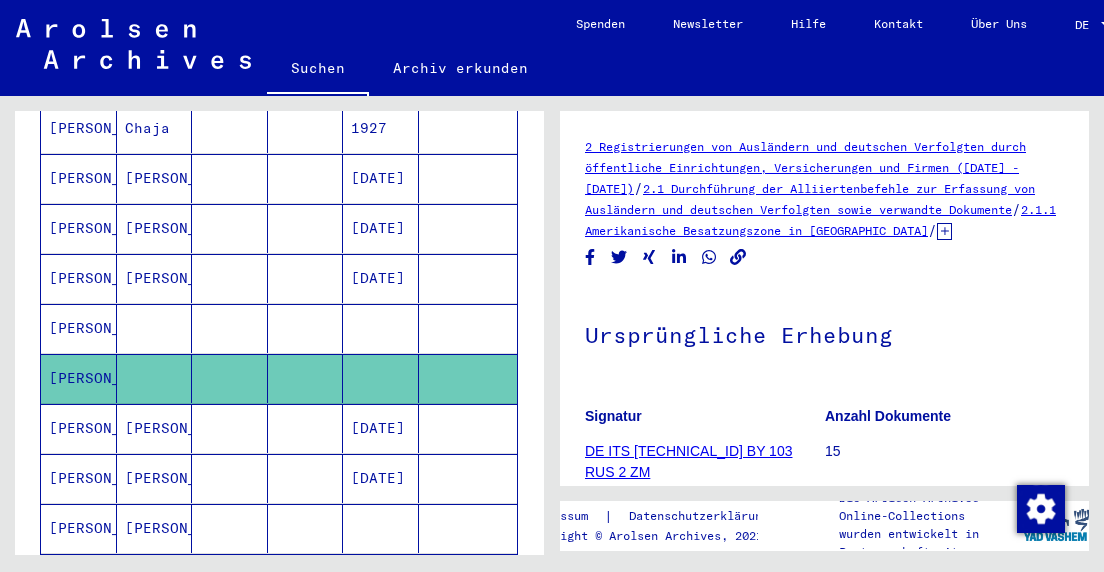 scroll, scrollTop: 0, scrollLeft: 0, axis: both 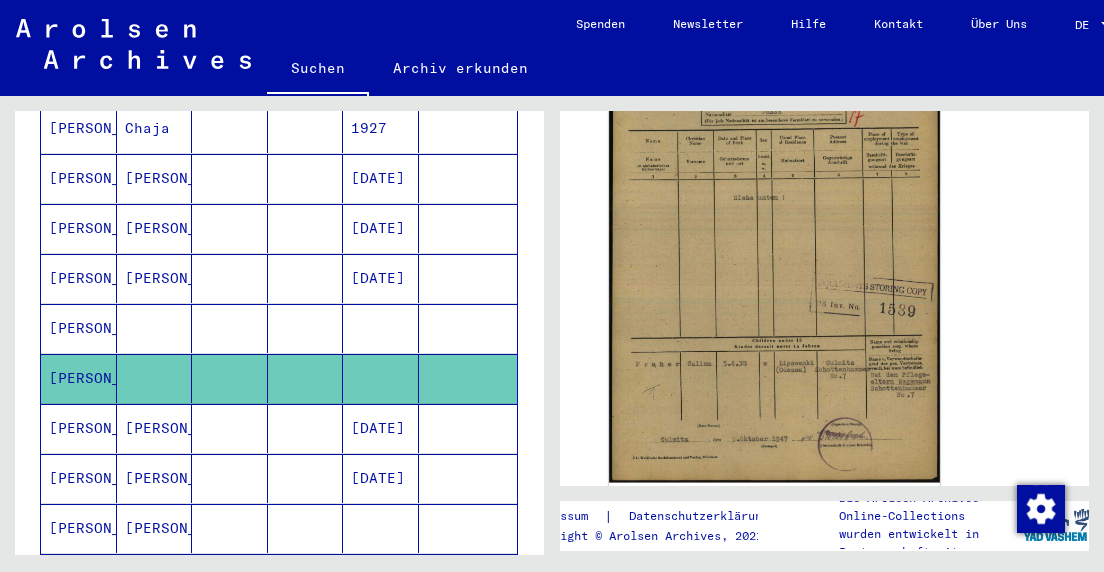 click 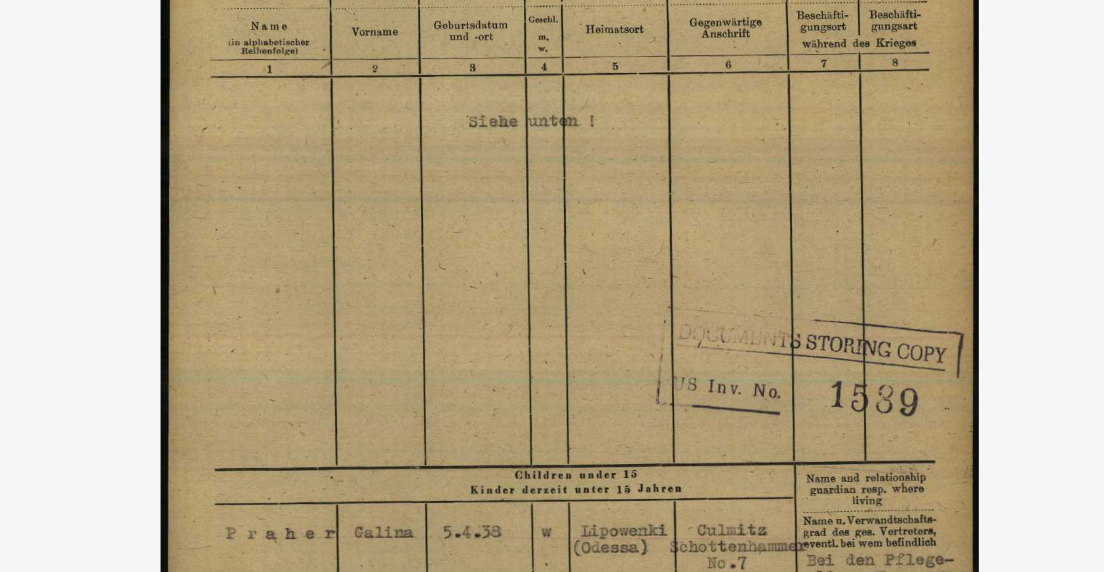 drag, startPoint x: 534, startPoint y: 301, endPoint x: 527, endPoint y: 252, distance: 49.497475 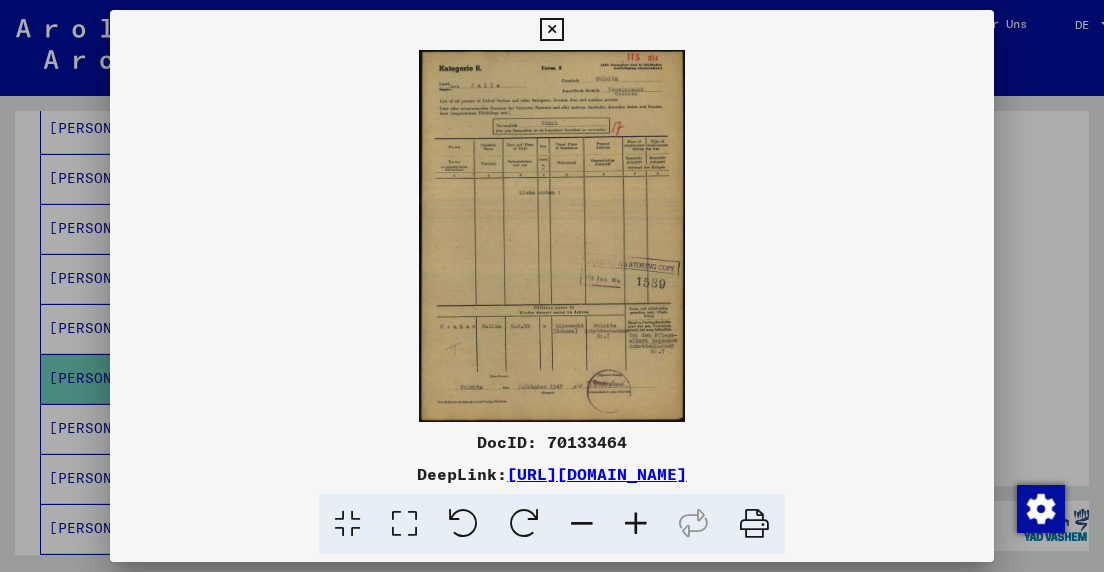 click at bounding box center [551, 30] 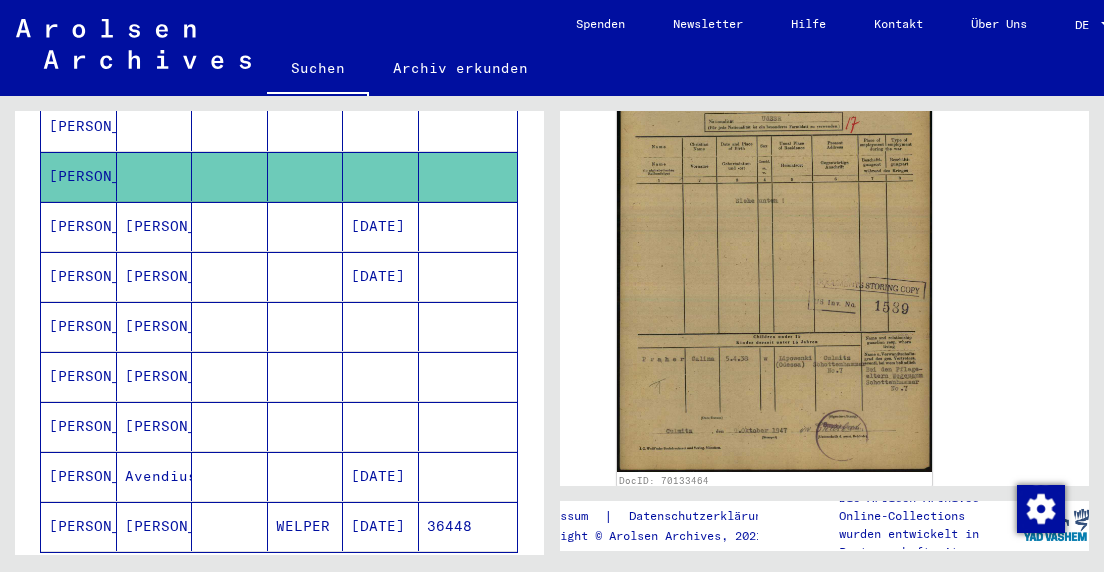 scroll, scrollTop: 695, scrollLeft: 0, axis: vertical 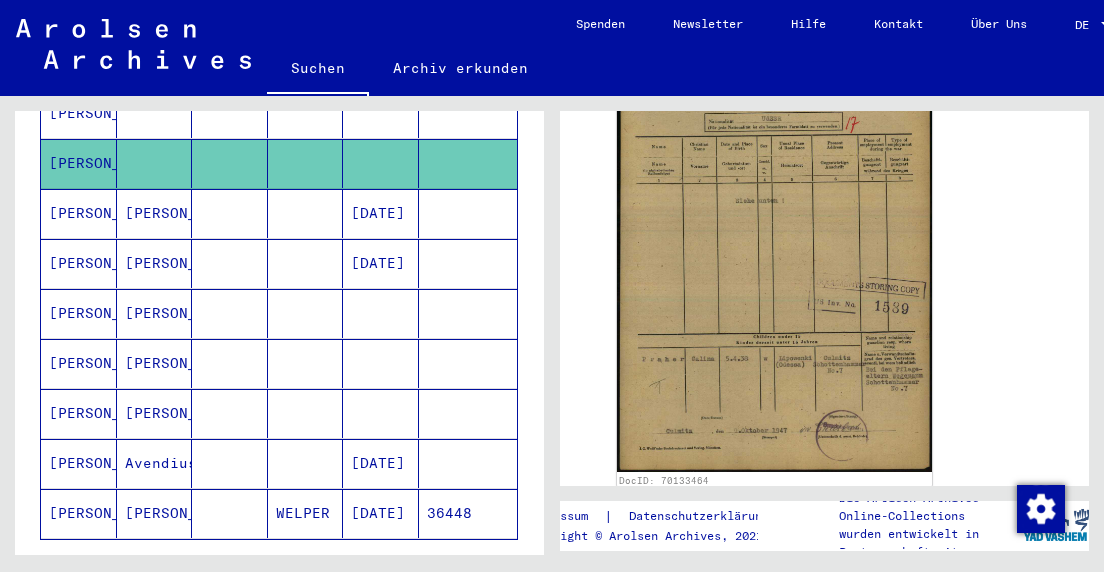 click on "[PERSON_NAME]" at bounding box center (79, 363) 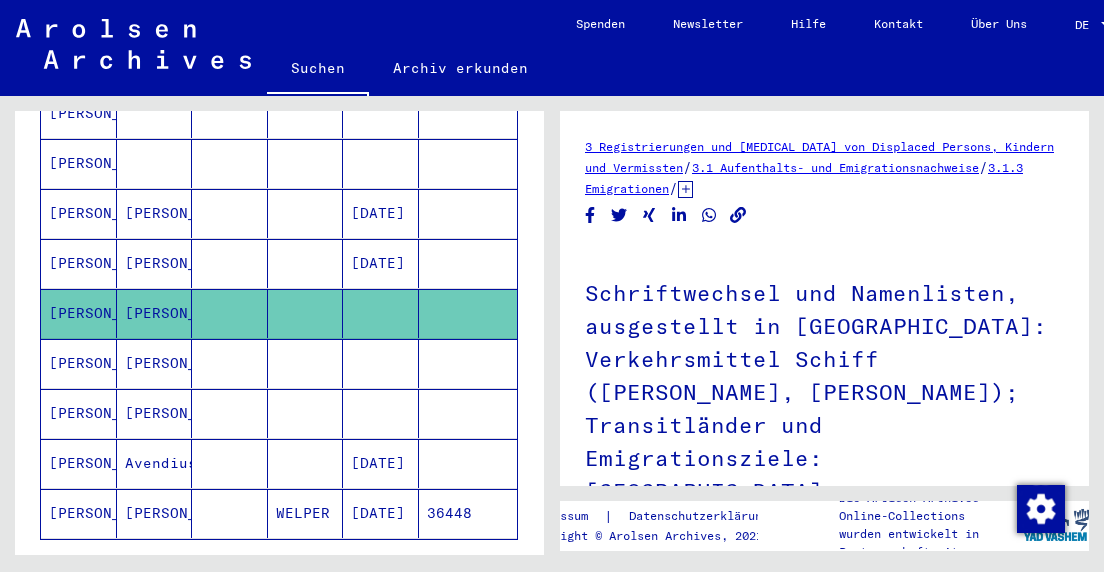 scroll, scrollTop: 0, scrollLeft: 0, axis: both 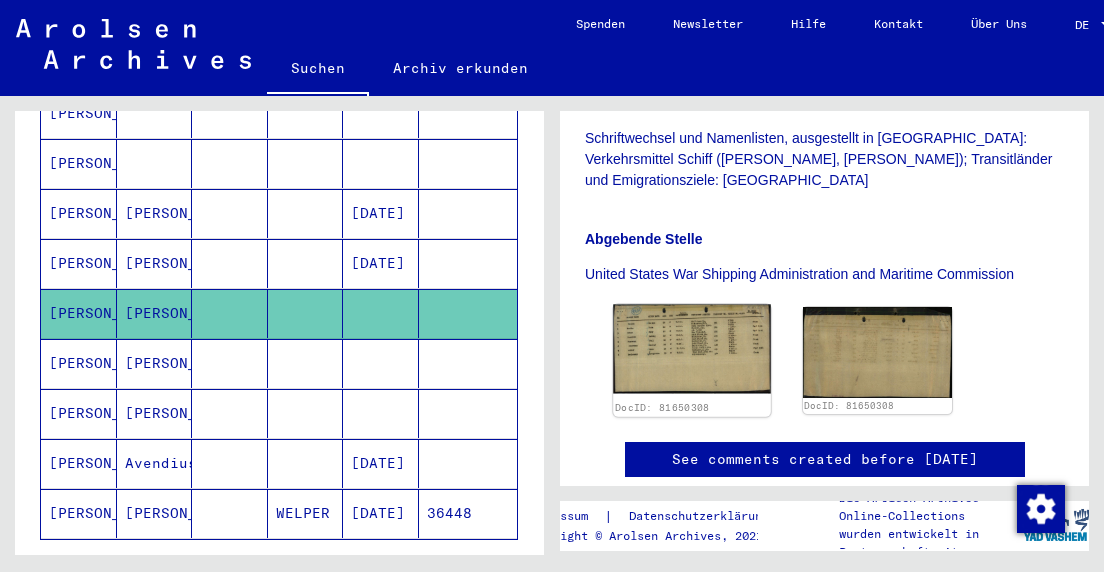 click 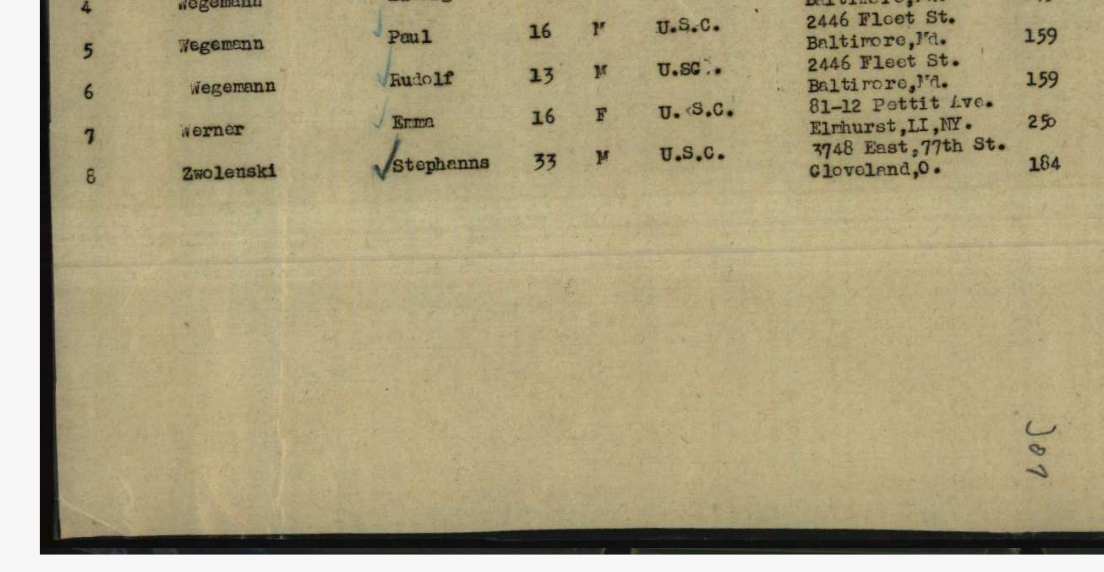 drag, startPoint x: 440, startPoint y: 305, endPoint x: 435, endPoint y: 335, distance: 30.413813 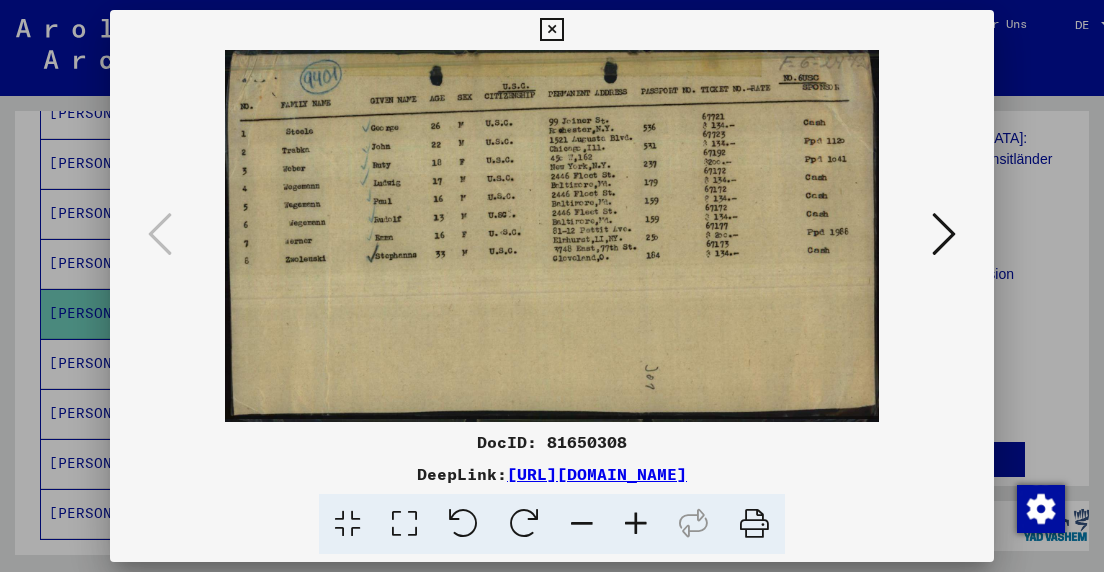 click at bounding box center [551, 30] 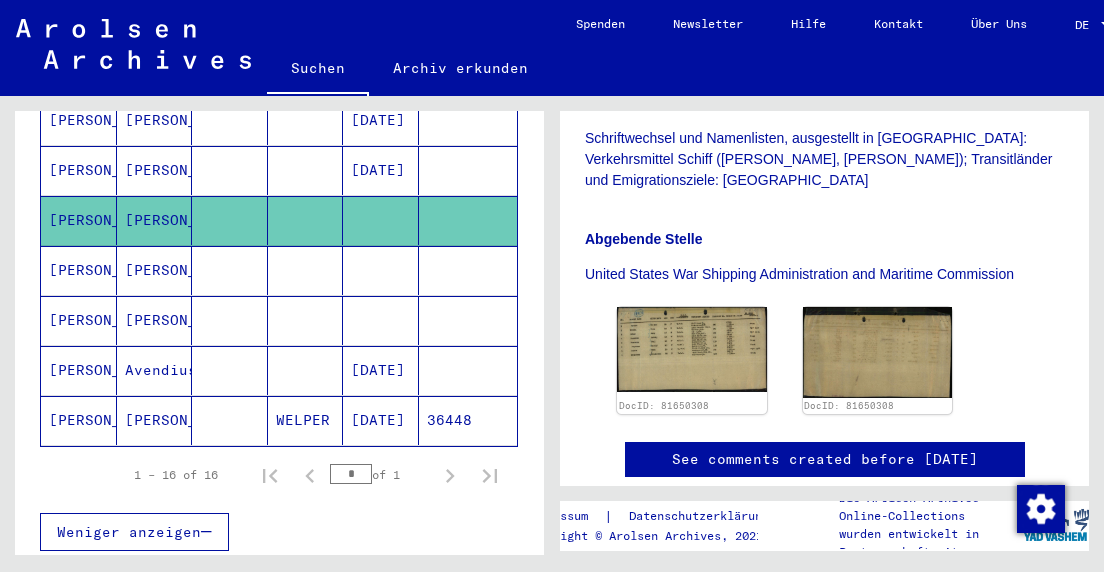 scroll, scrollTop: 791, scrollLeft: 0, axis: vertical 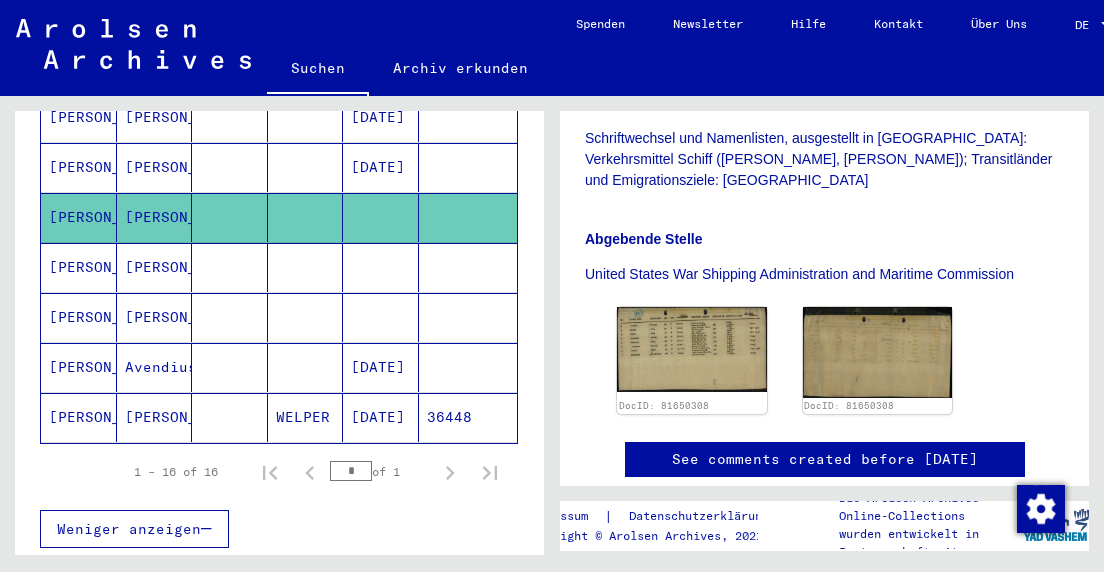 click on "[PERSON_NAME]" 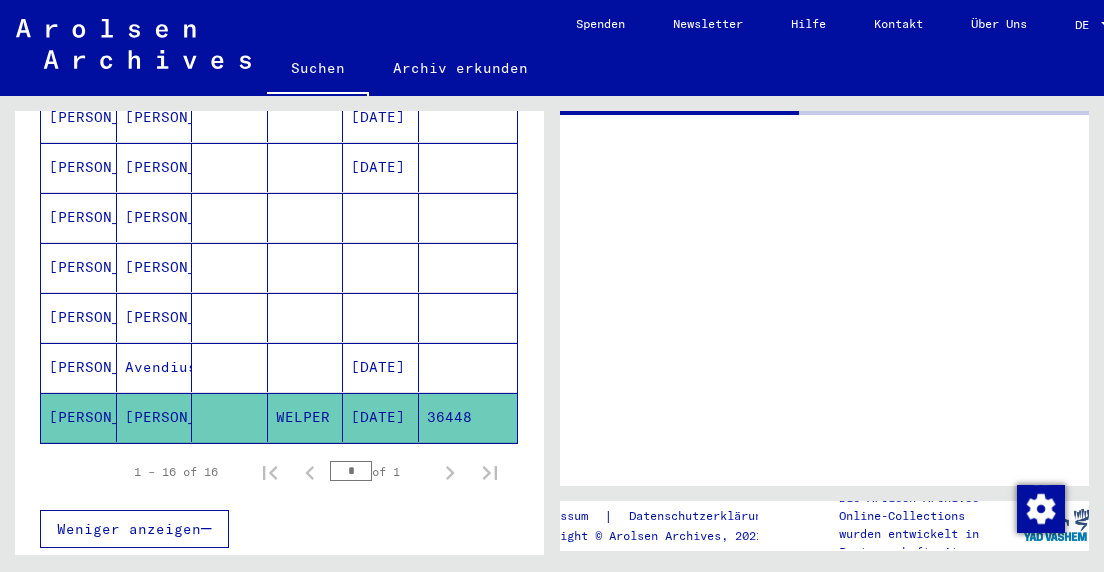 scroll, scrollTop: 0, scrollLeft: 0, axis: both 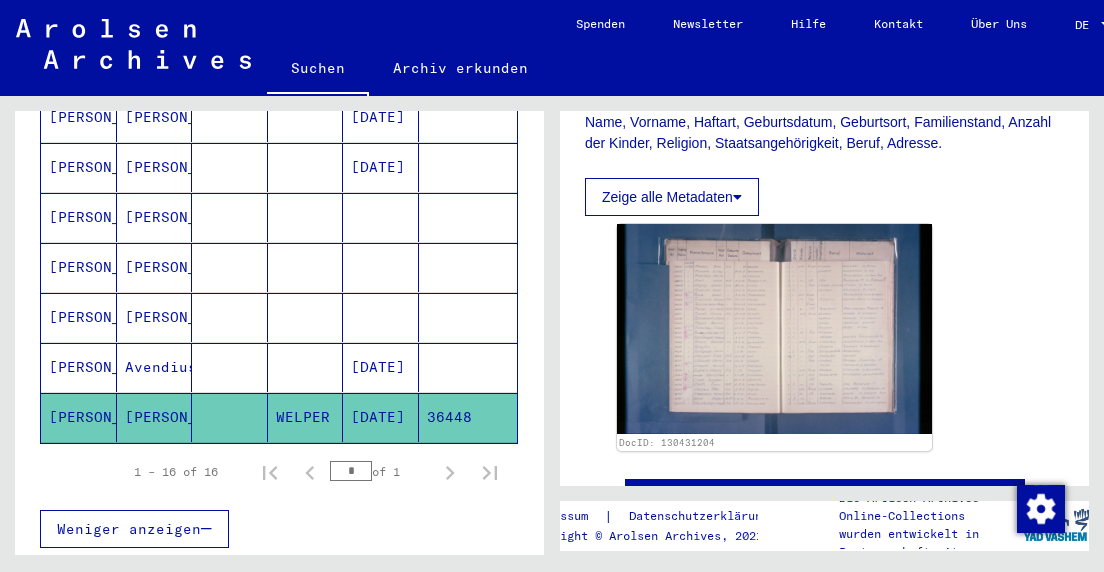 click 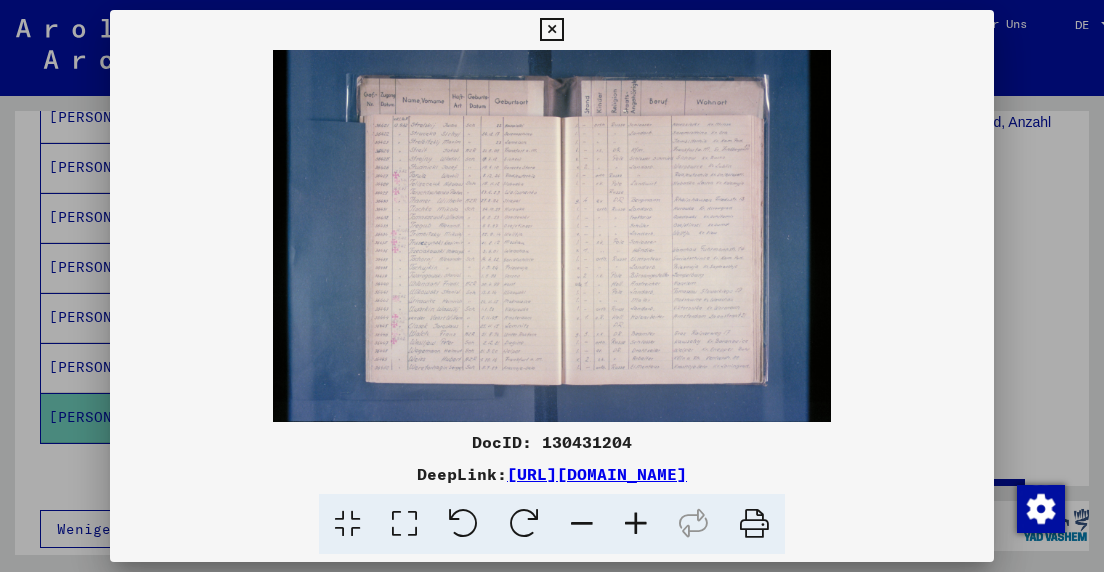click at bounding box center [551, 30] 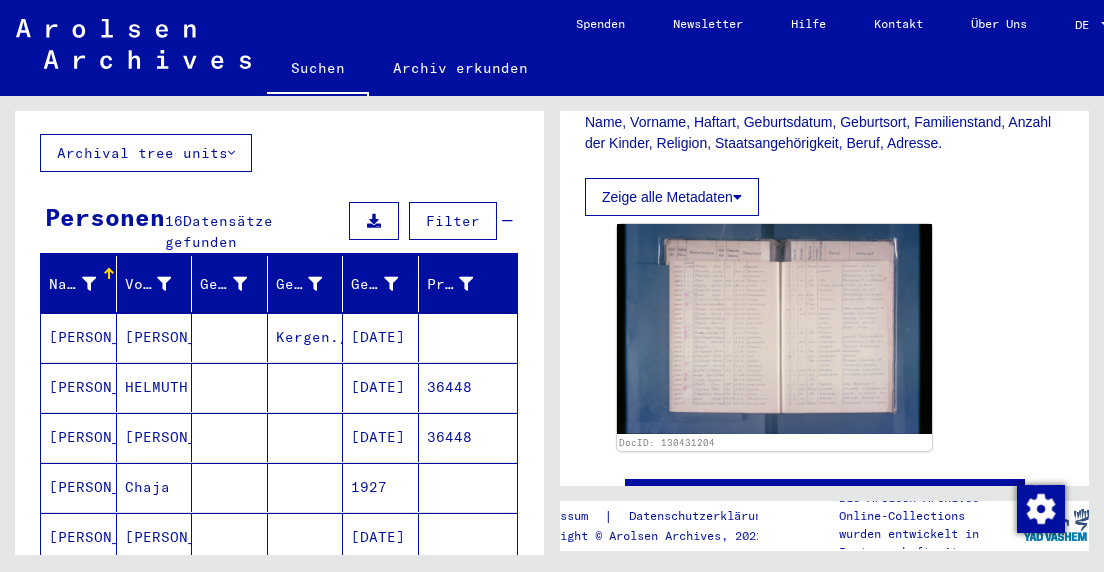 scroll, scrollTop: 0, scrollLeft: 0, axis: both 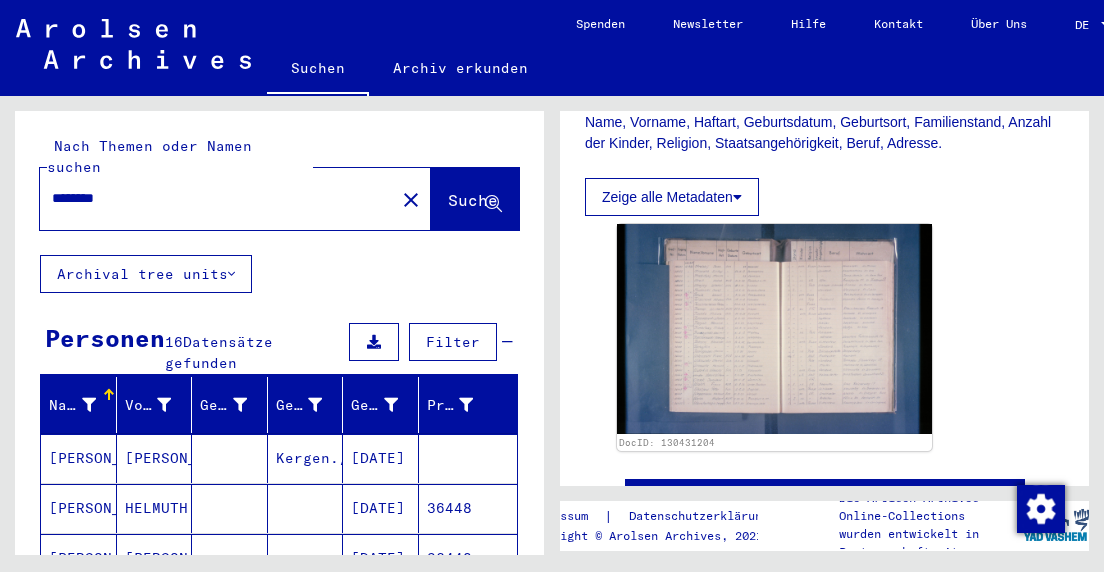click on "********" at bounding box center [217, 198] 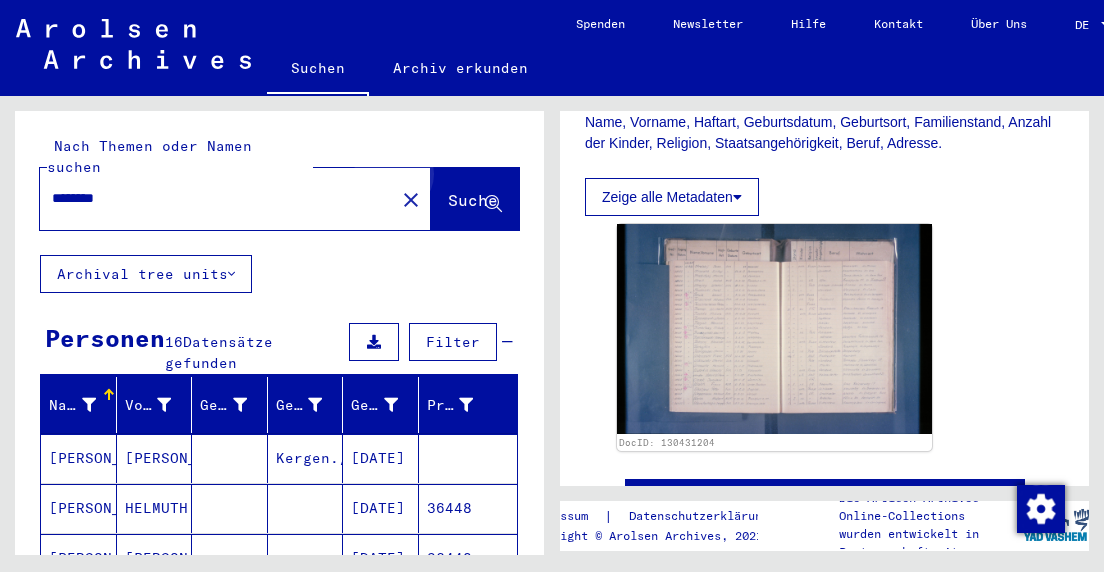 click on "Suche" 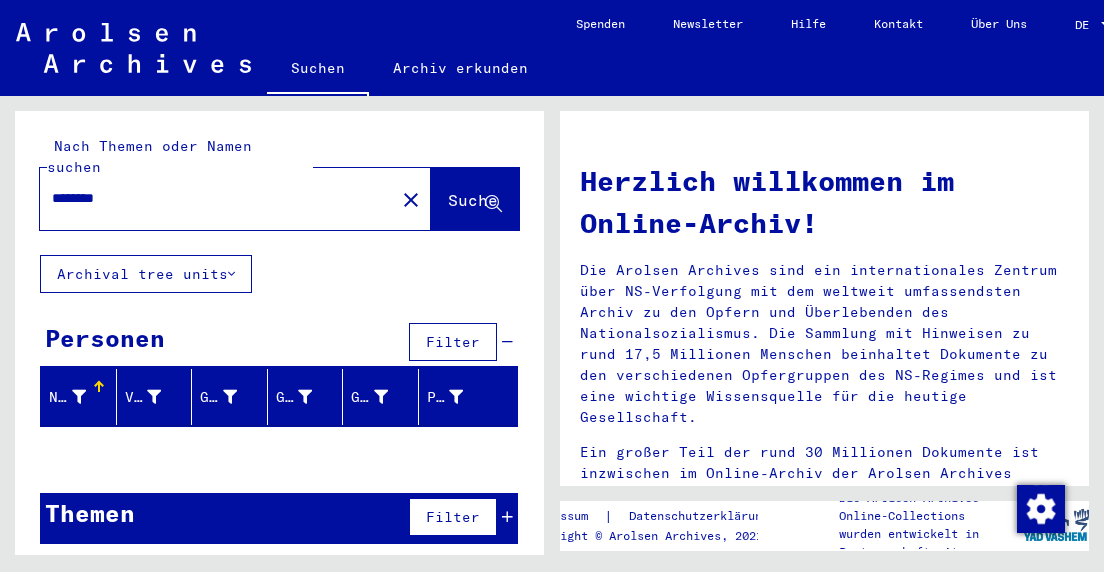 click on "********" at bounding box center [211, 198] 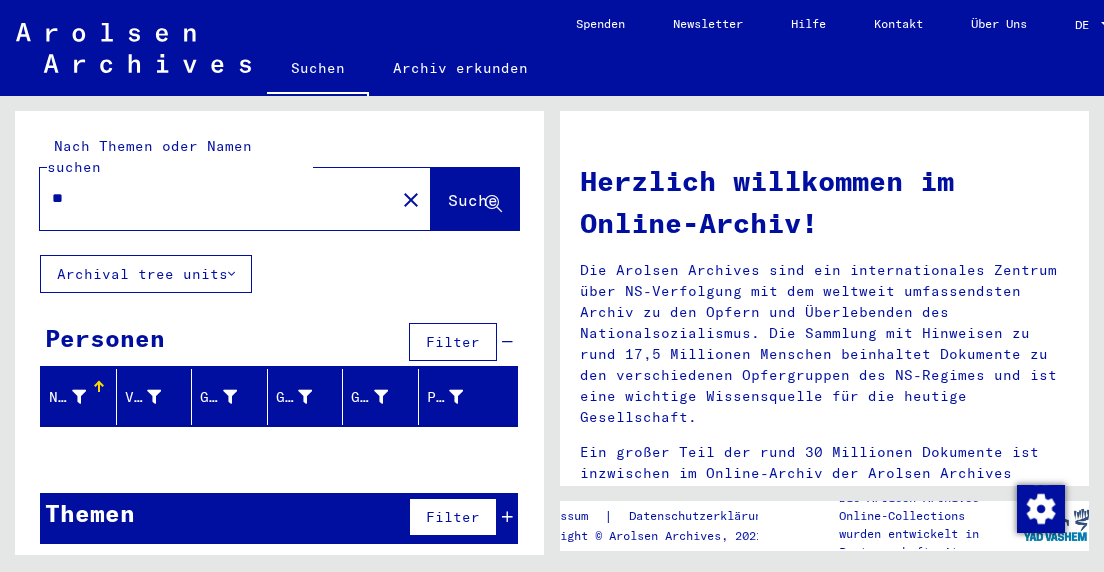 type on "*" 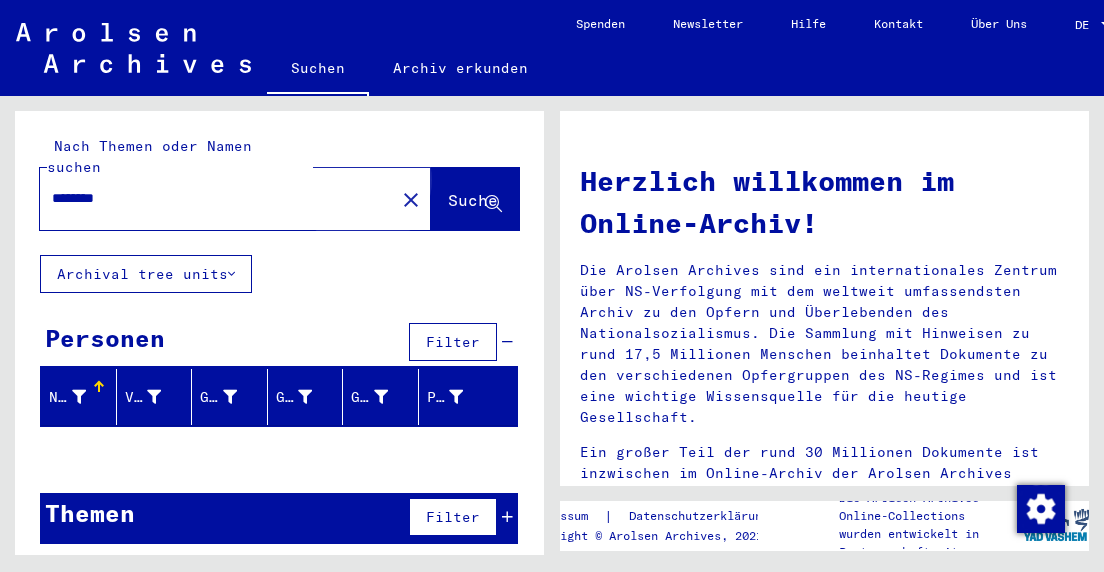 click on "Suche" 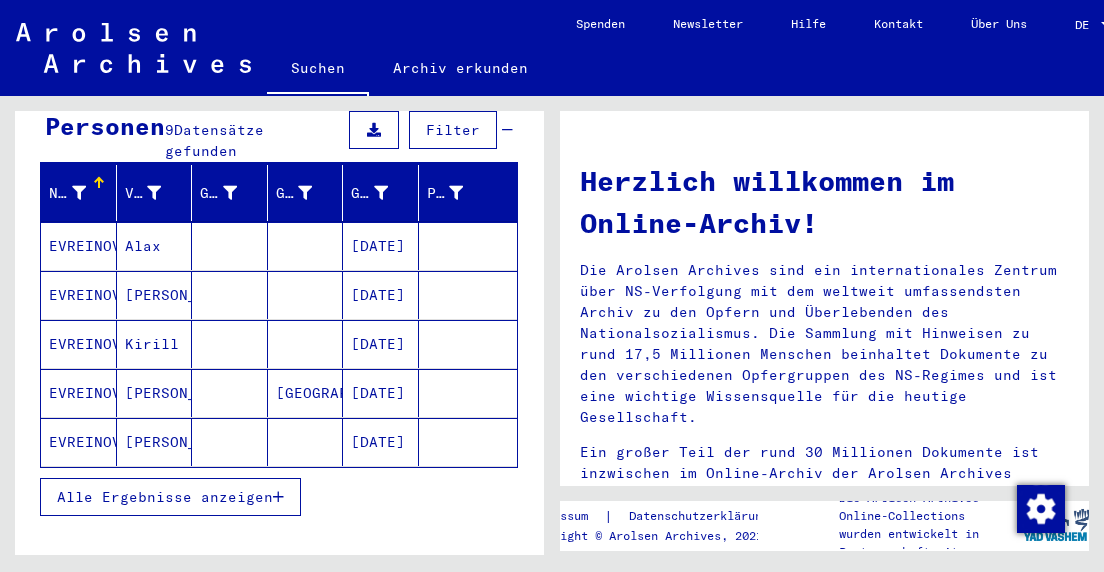 scroll, scrollTop: 213, scrollLeft: 0, axis: vertical 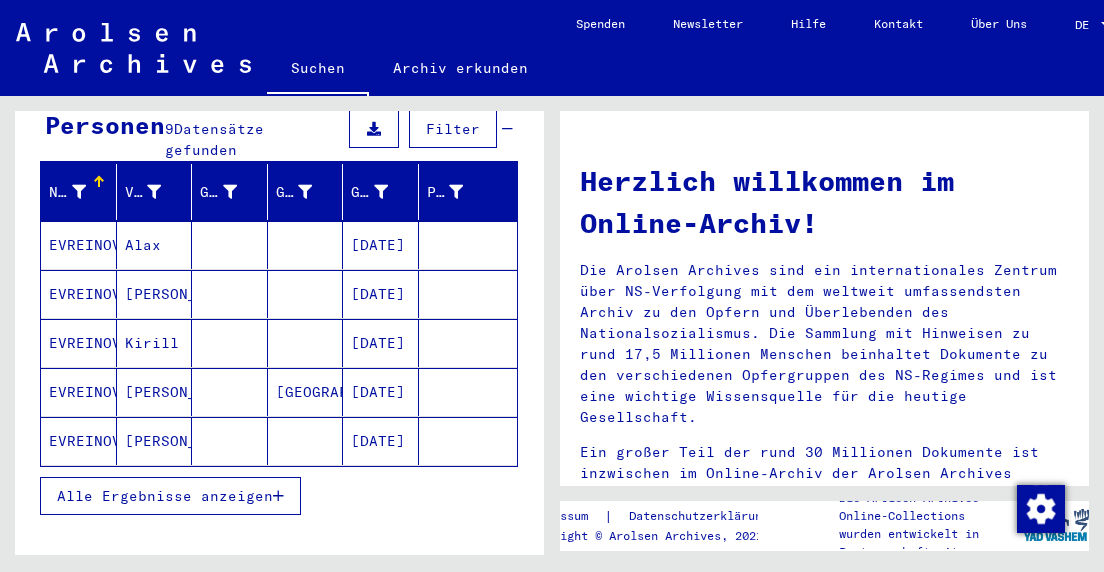 click on "Alle Ergebnisse anzeigen" at bounding box center [170, 496] 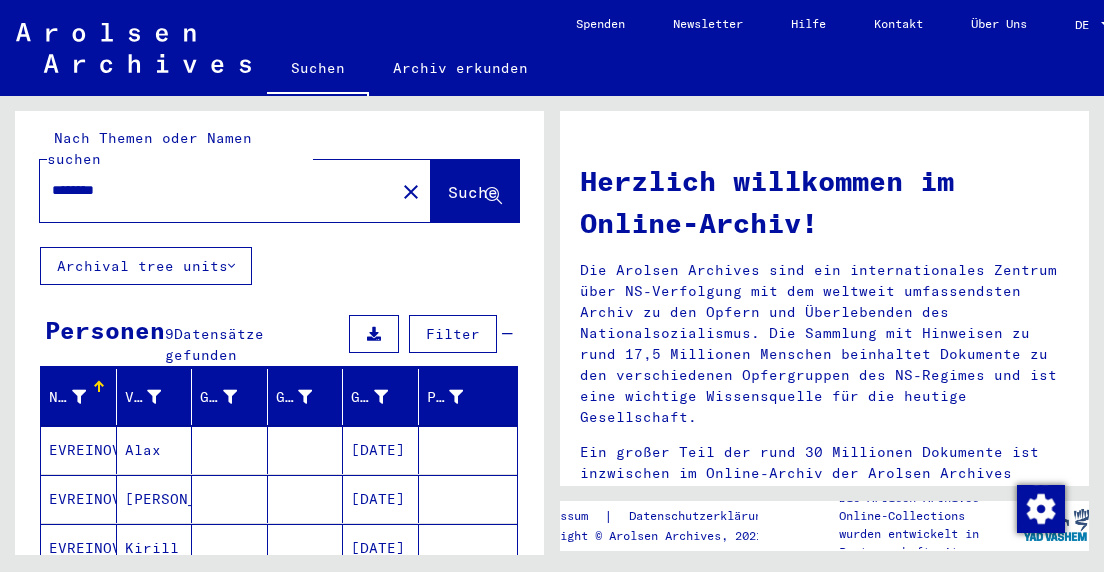 scroll, scrollTop: 0, scrollLeft: 0, axis: both 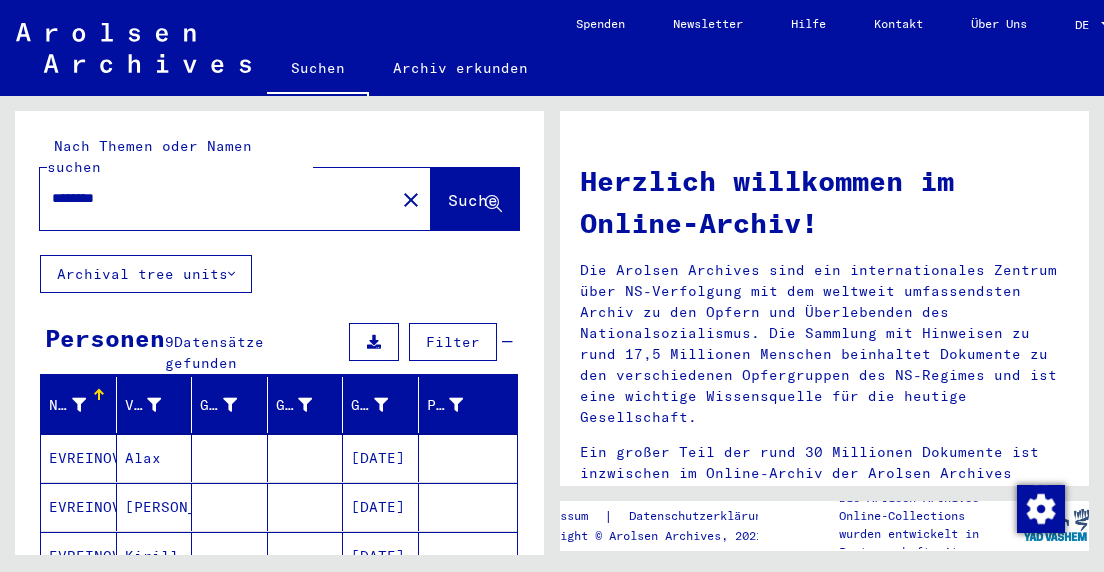 click on "********" at bounding box center [211, 198] 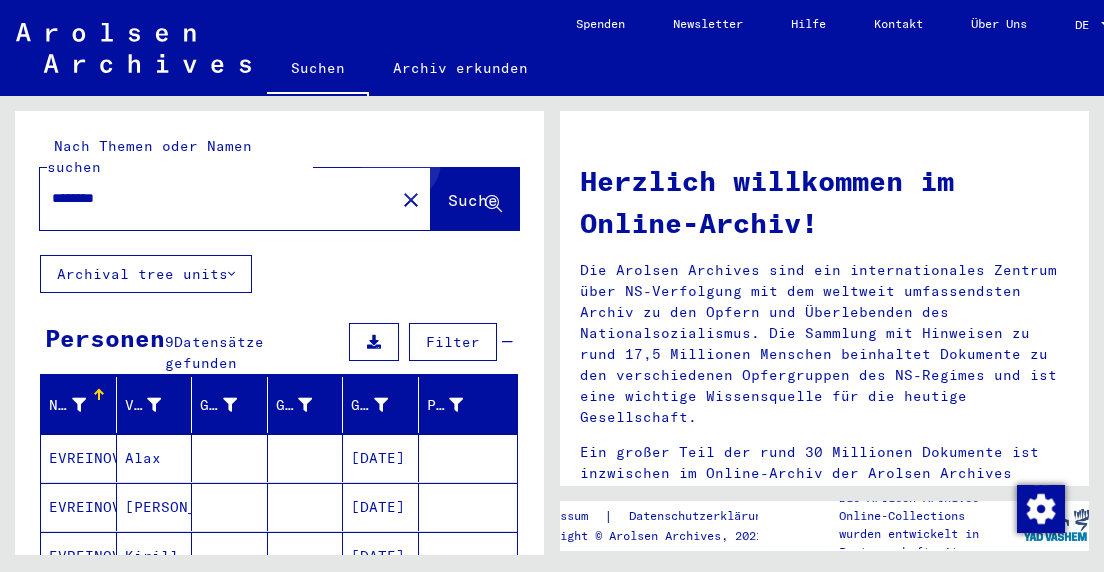 click on "Suche" 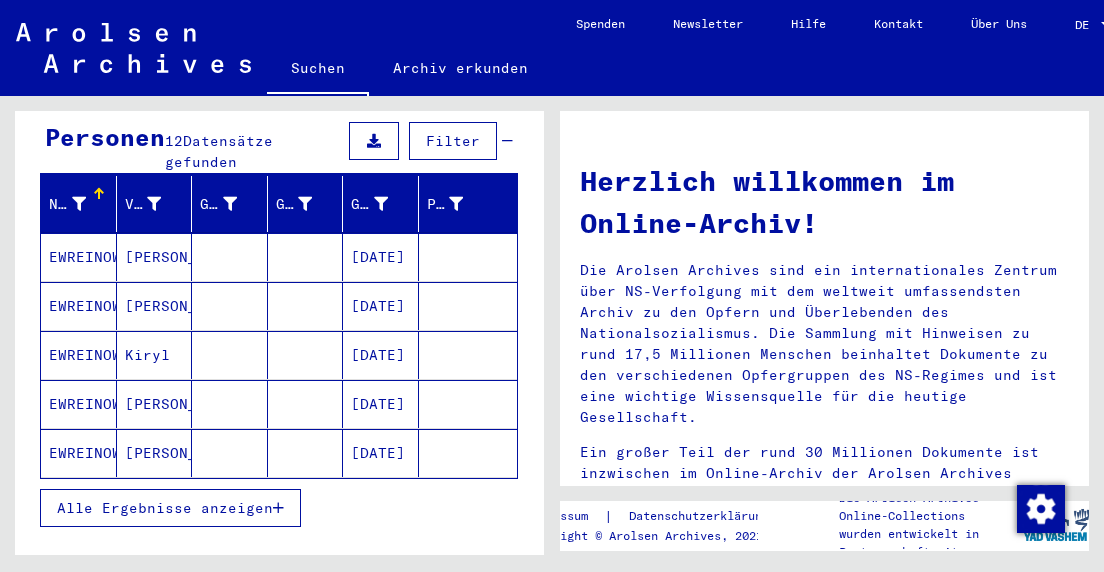 scroll, scrollTop: 206, scrollLeft: 0, axis: vertical 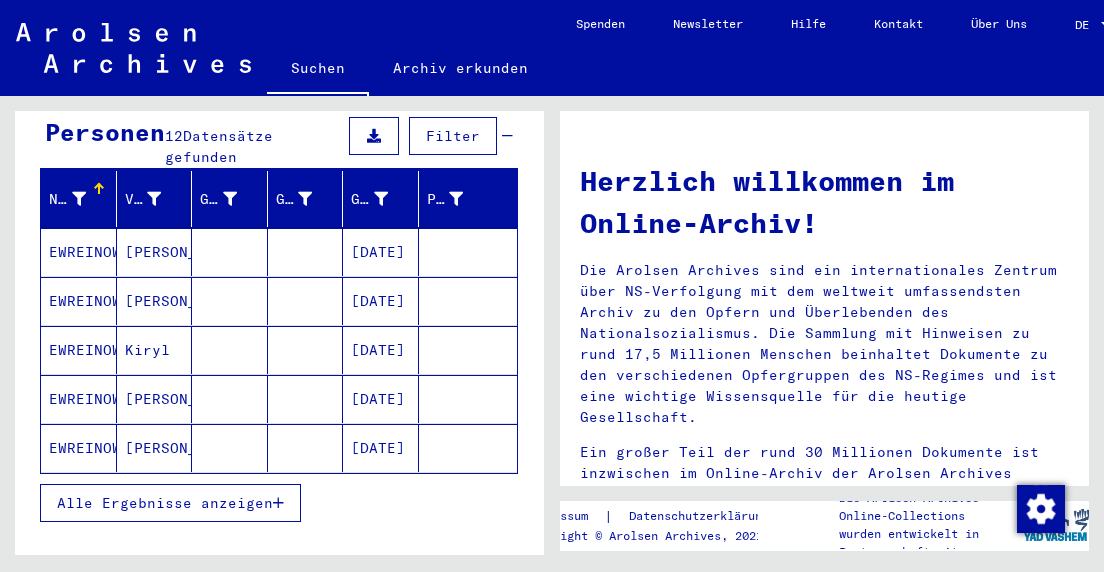 click on "Alle Ergebnisse anzeigen" at bounding box center [170, 503] 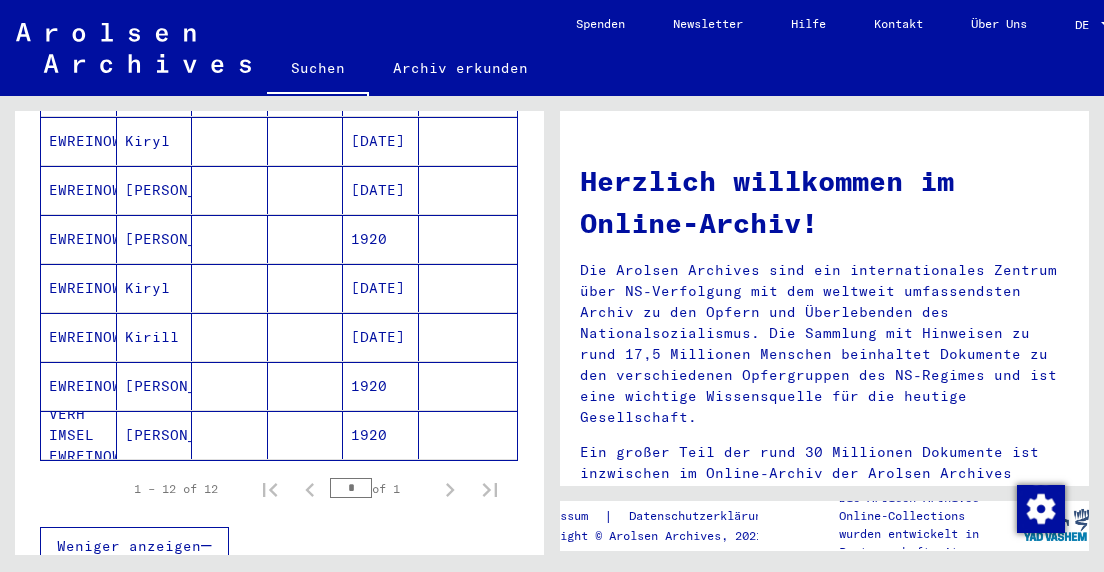 scroll, scrollTop: 565, scrollLeft: 0, axis: vertical 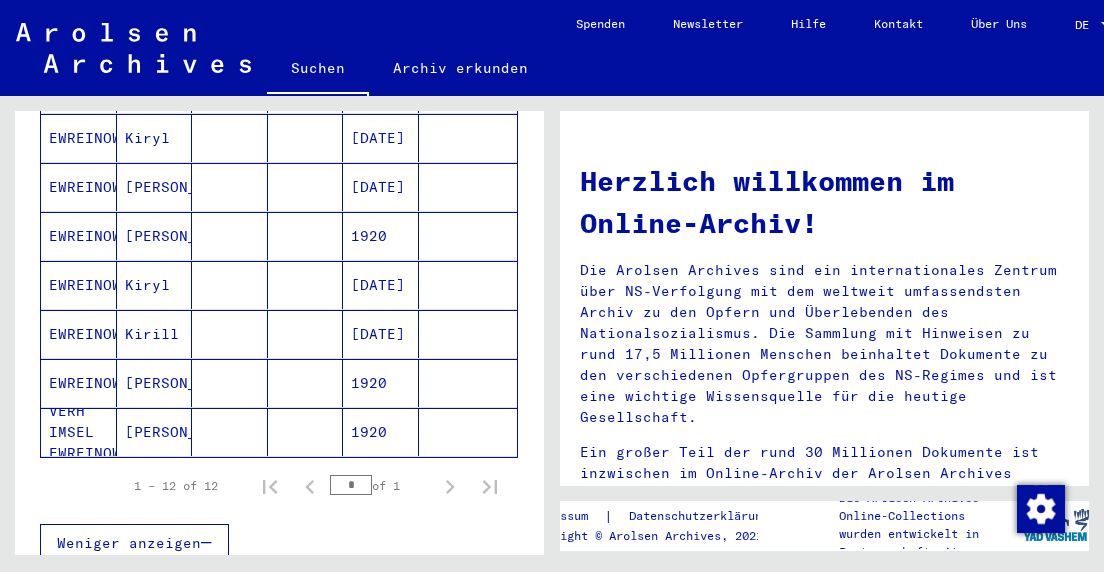 click on "EWREINOW" at bounding box center (79, 432) 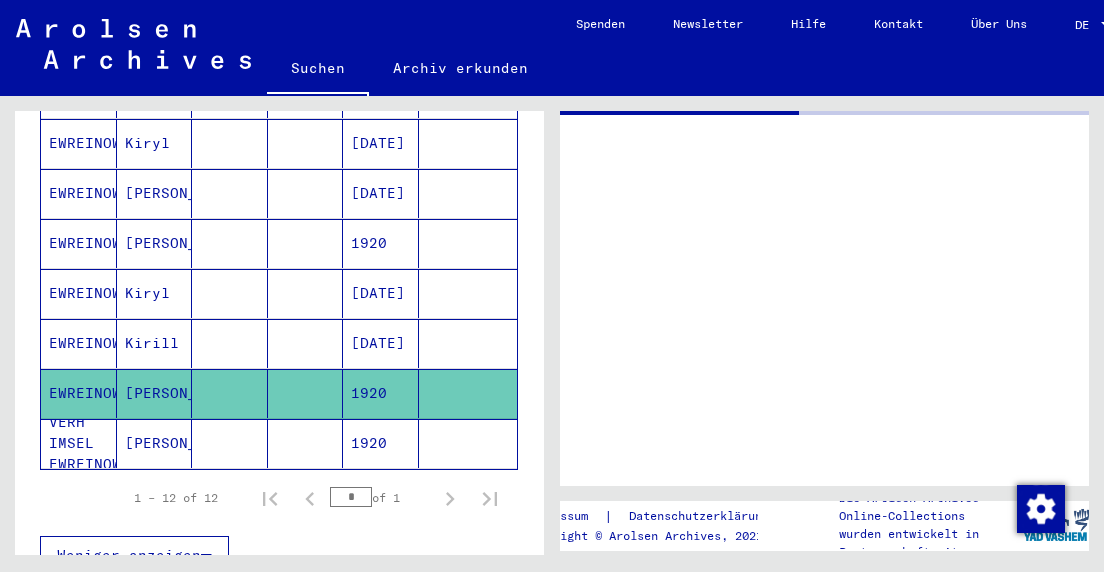 scroll, scrollTop: 569, scrollLeft: 0, axis: vertical 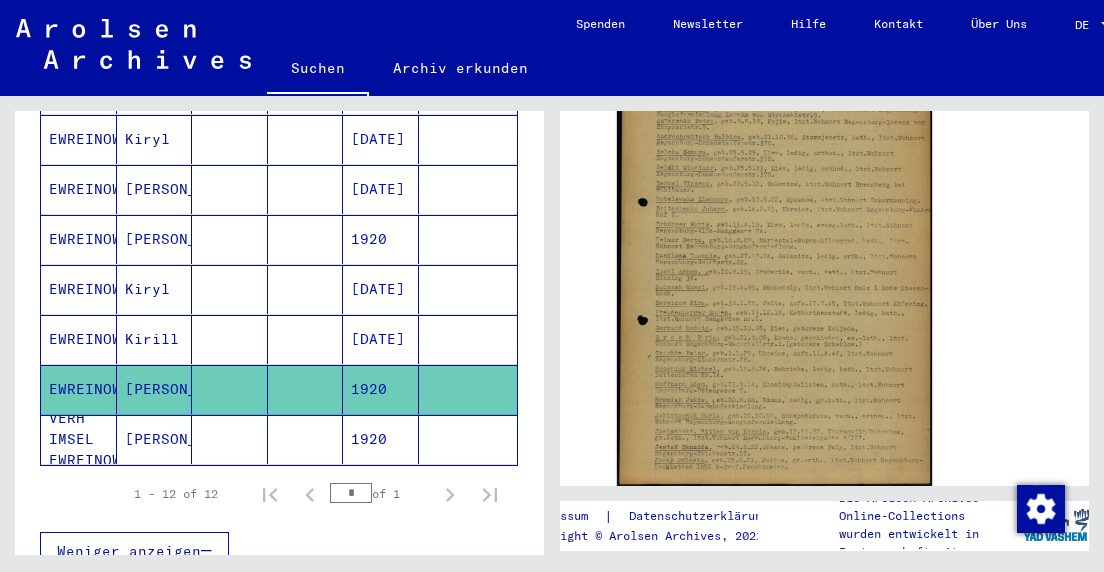 click 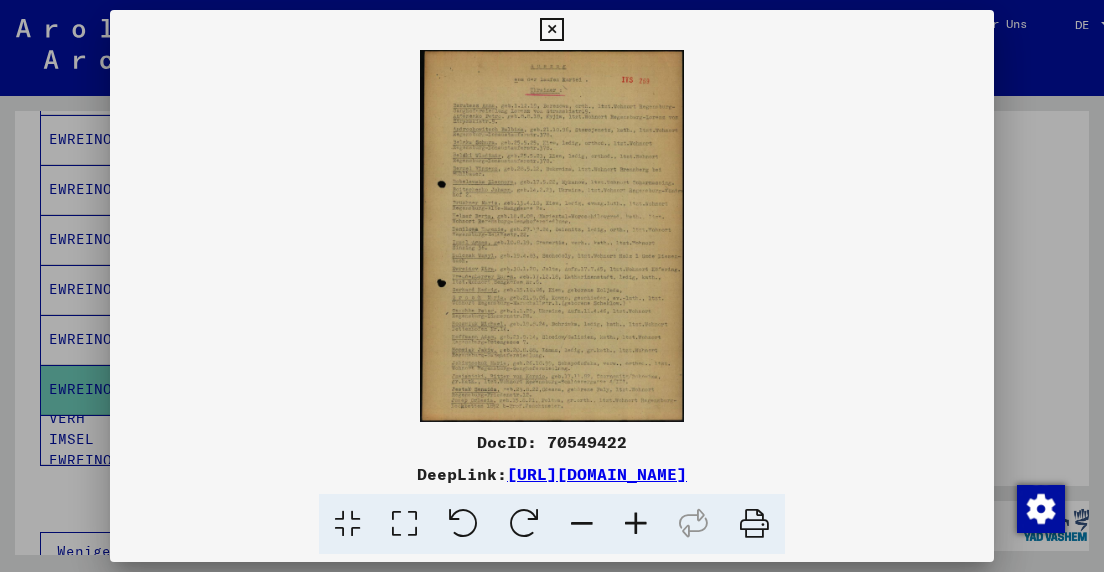 click at bounding box center [551, 30] 